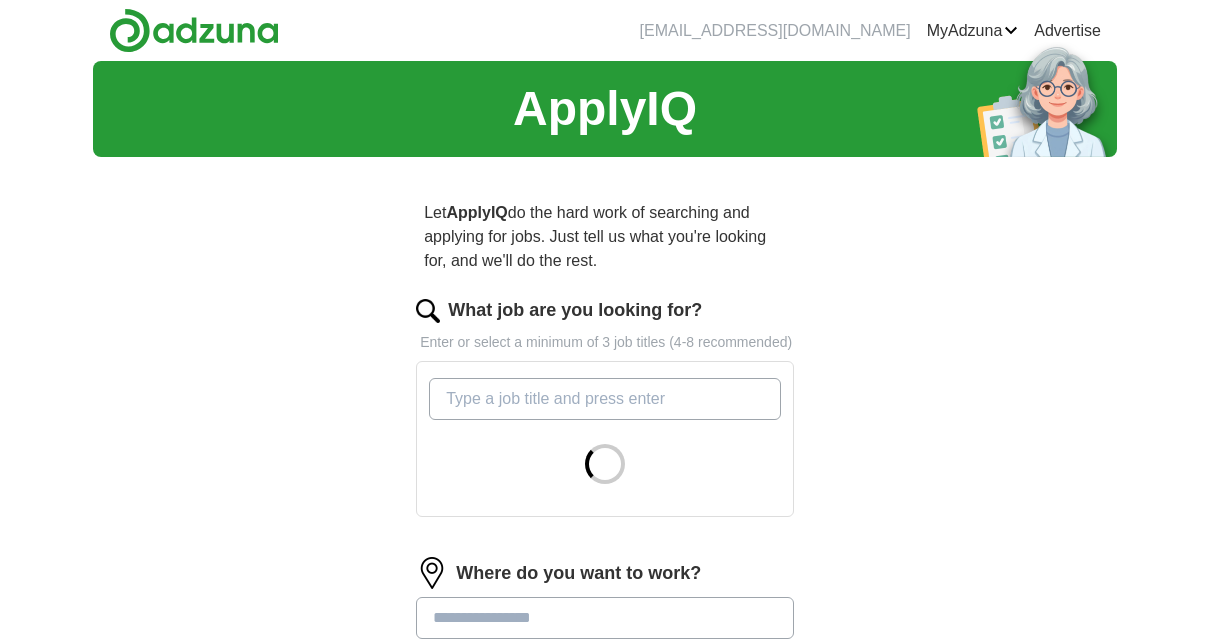 scroll, scrollTop: 0, scrollLeft: 0, axis: both 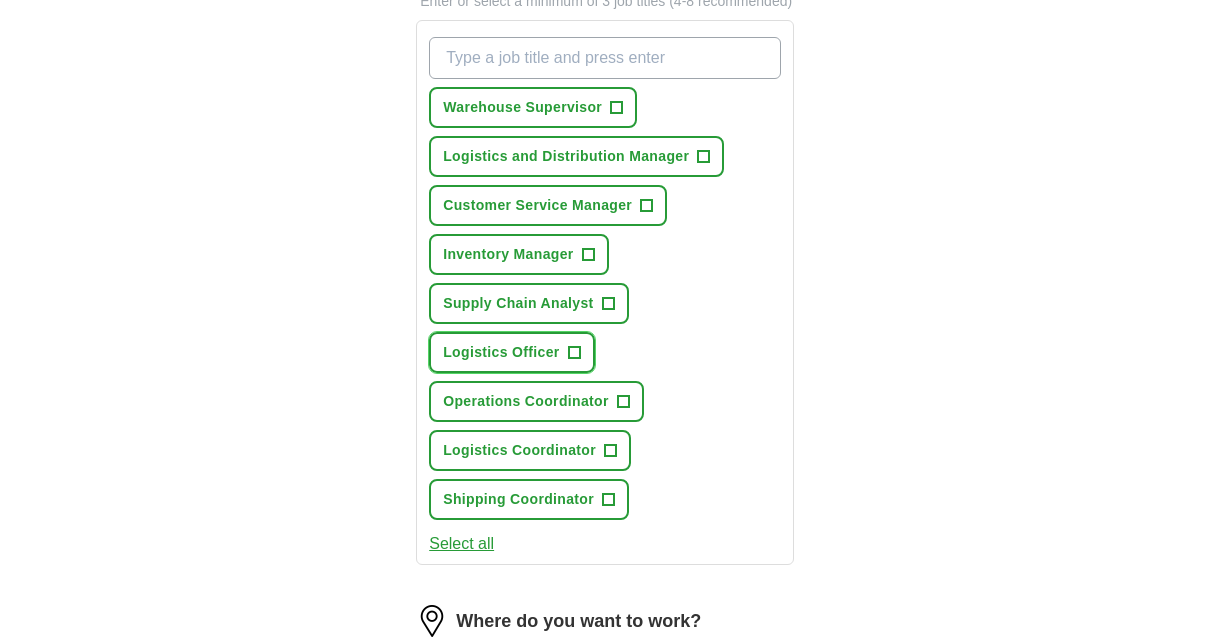 click on "+" at bounding box center (574, 353) 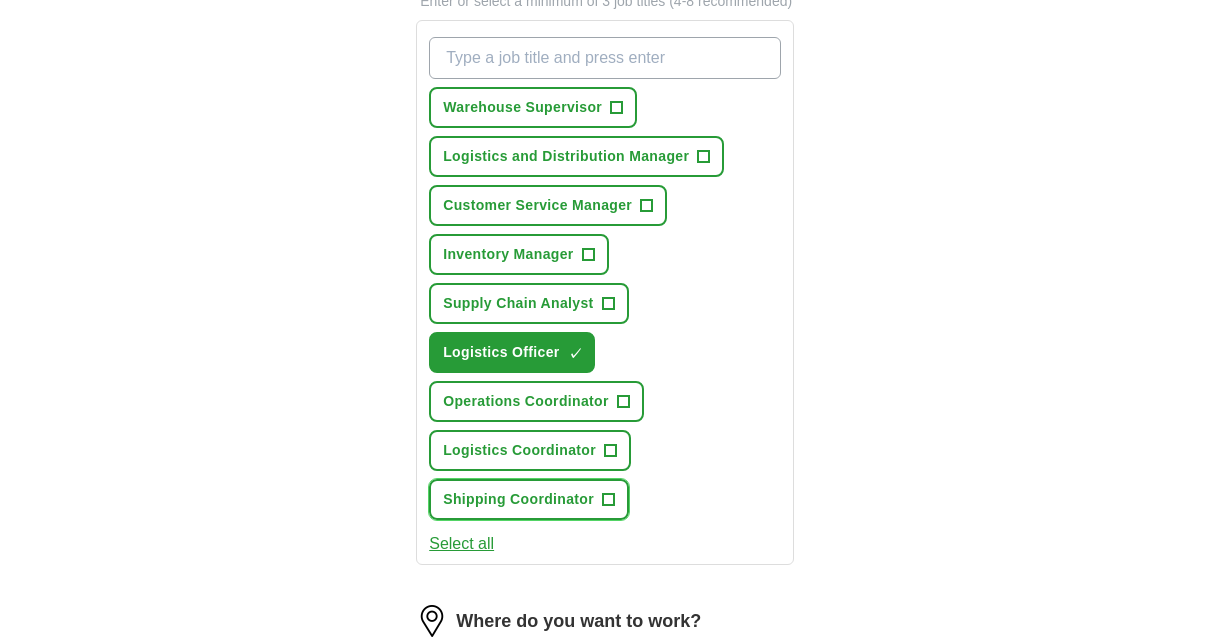click on "+" at bounding box center (609, 500) 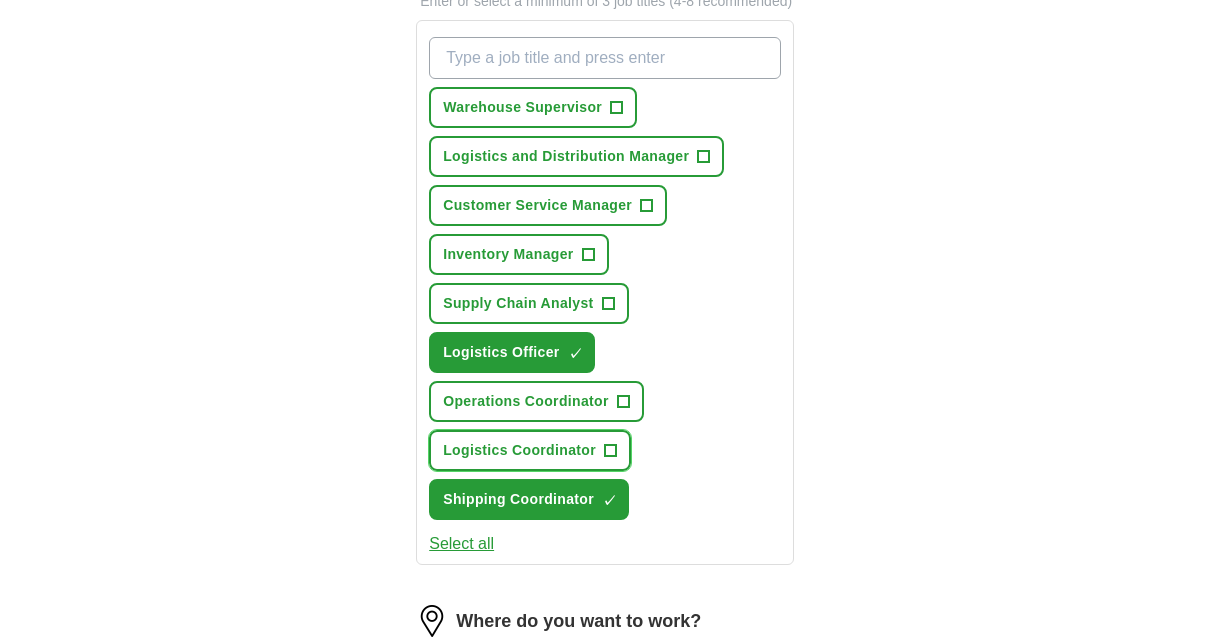 click on "+" at bounding box center (611, 451) 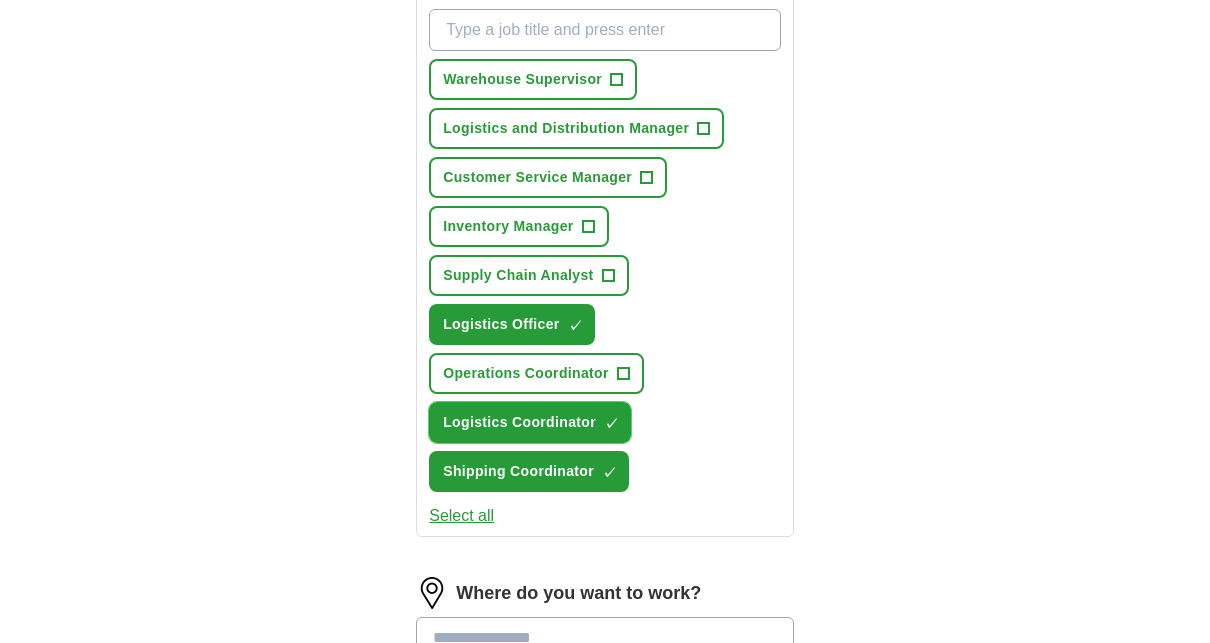 scroll, scrollTop: 370, scrollLeft: 0, axis: vertical 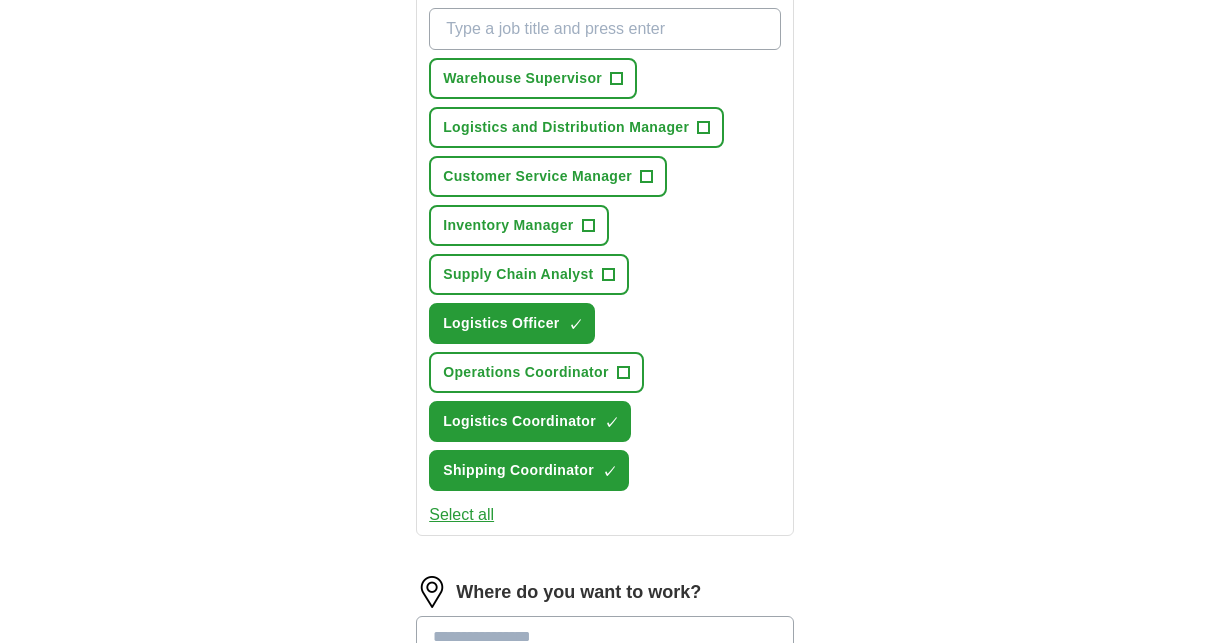 click on "Select all" at bounding box center (461, 515) 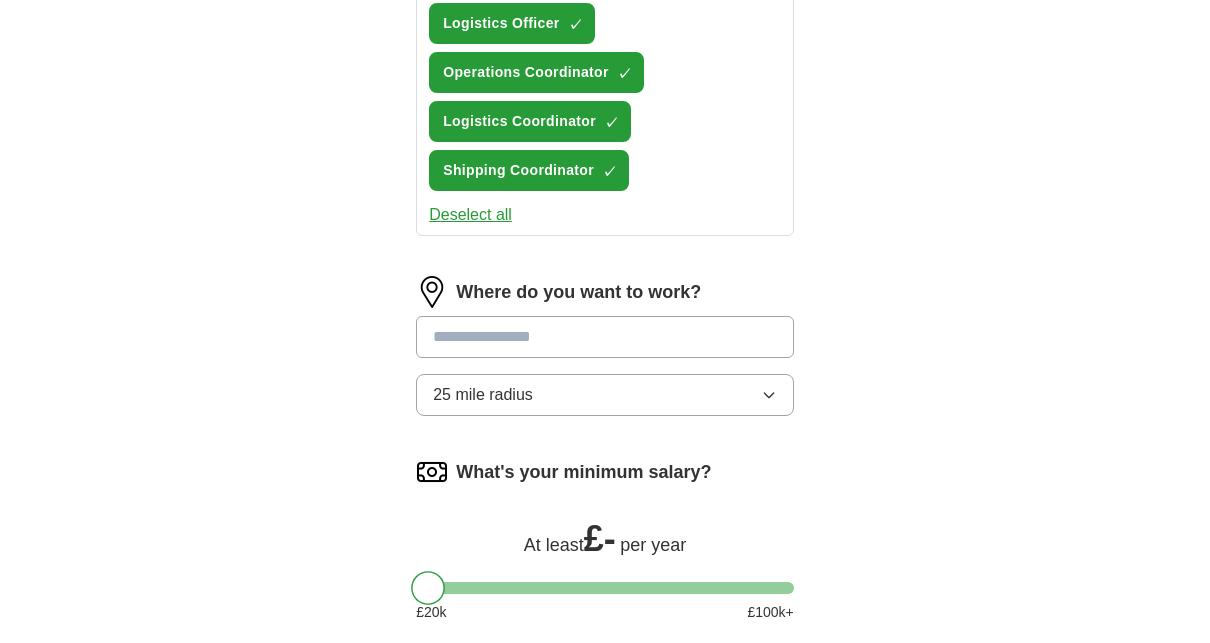 scroll, scrollTop: 675, scrollLeft: 0, axis: vertical 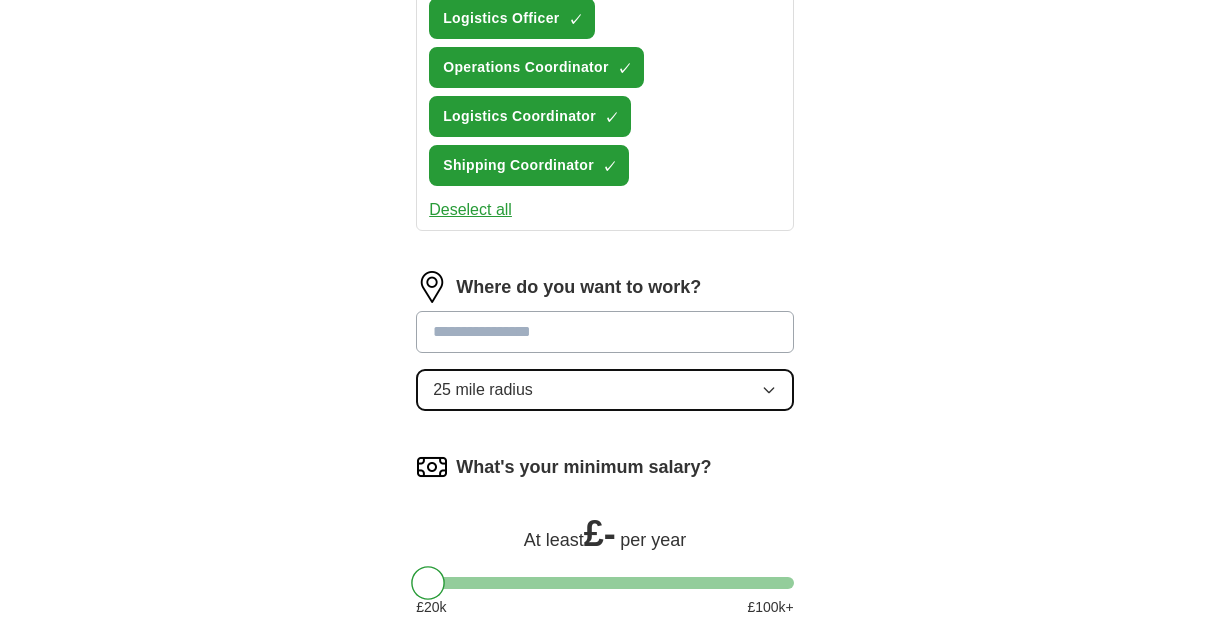 click on "25 mile radius" at bounding box center [605, 390] 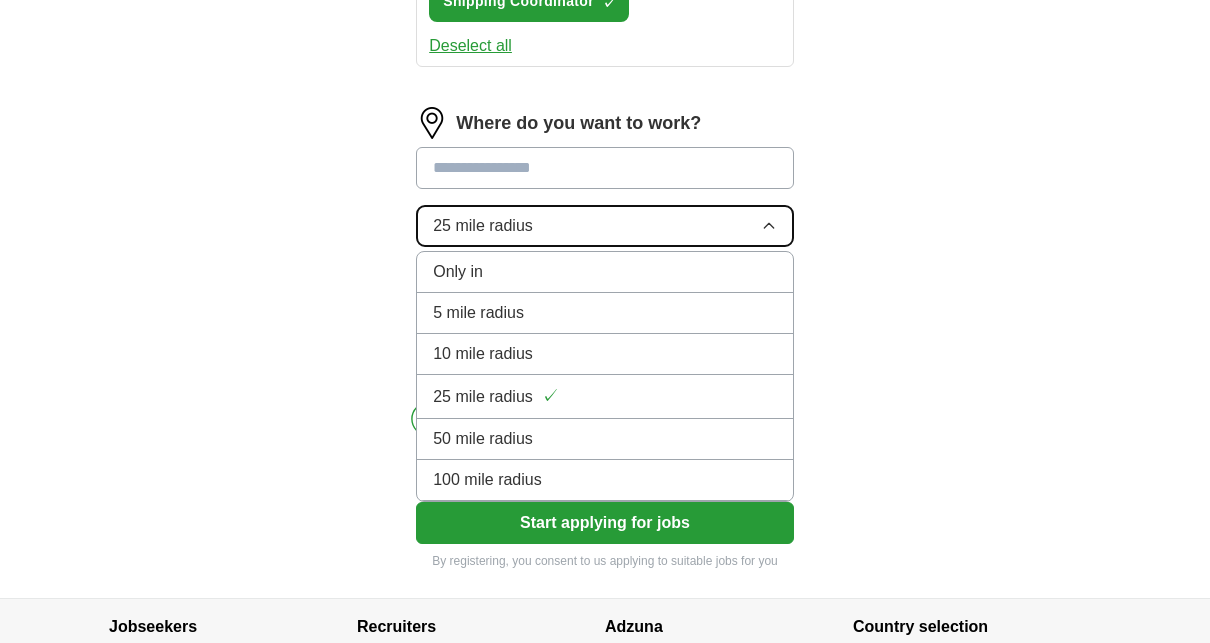 scroll, scrollTop: 840, scrollLeft: 0, axis: vertical 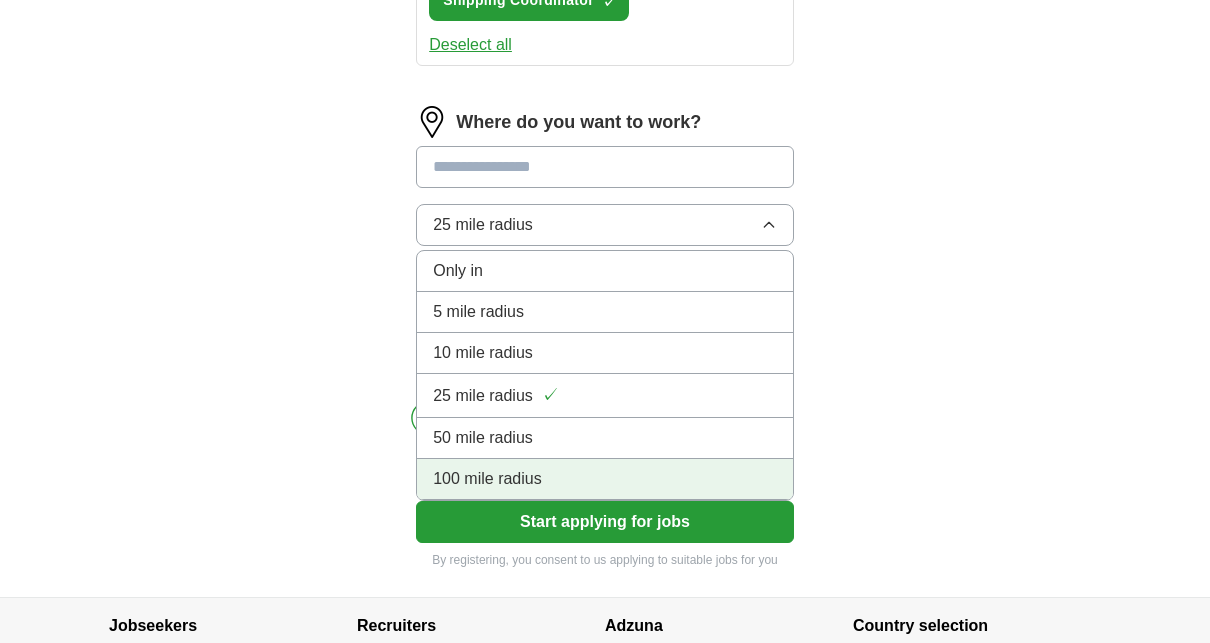 click on "100 mile radius" at bounding box center [487, 479] 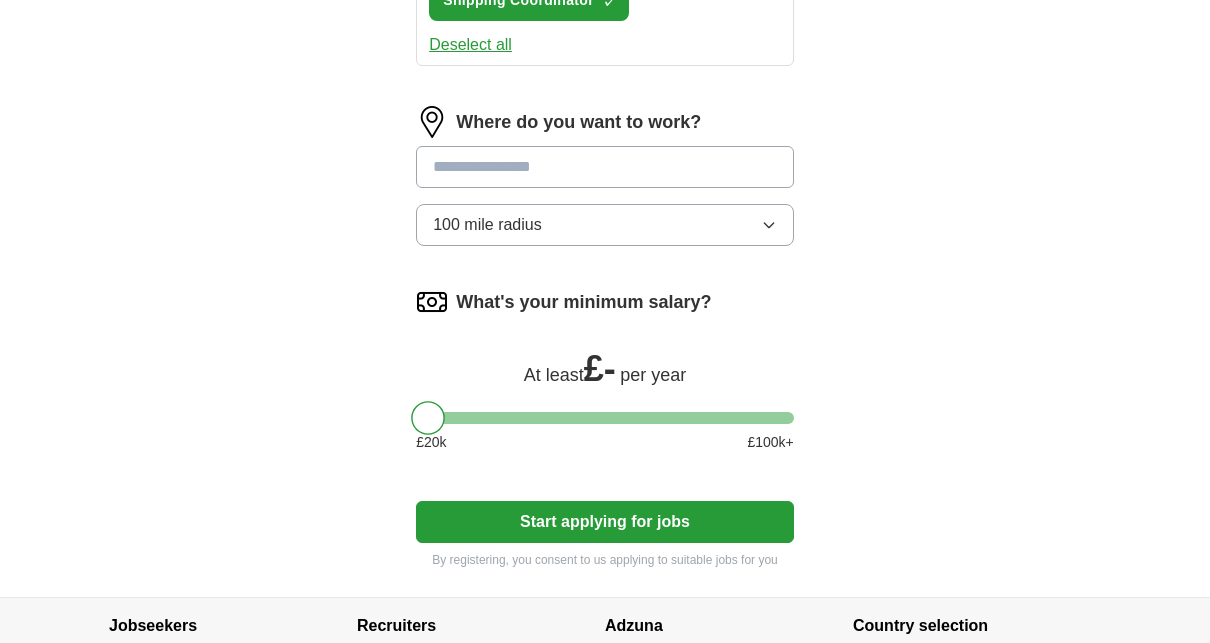 click on "£ 100 k+" at bounding box center (770, 442) 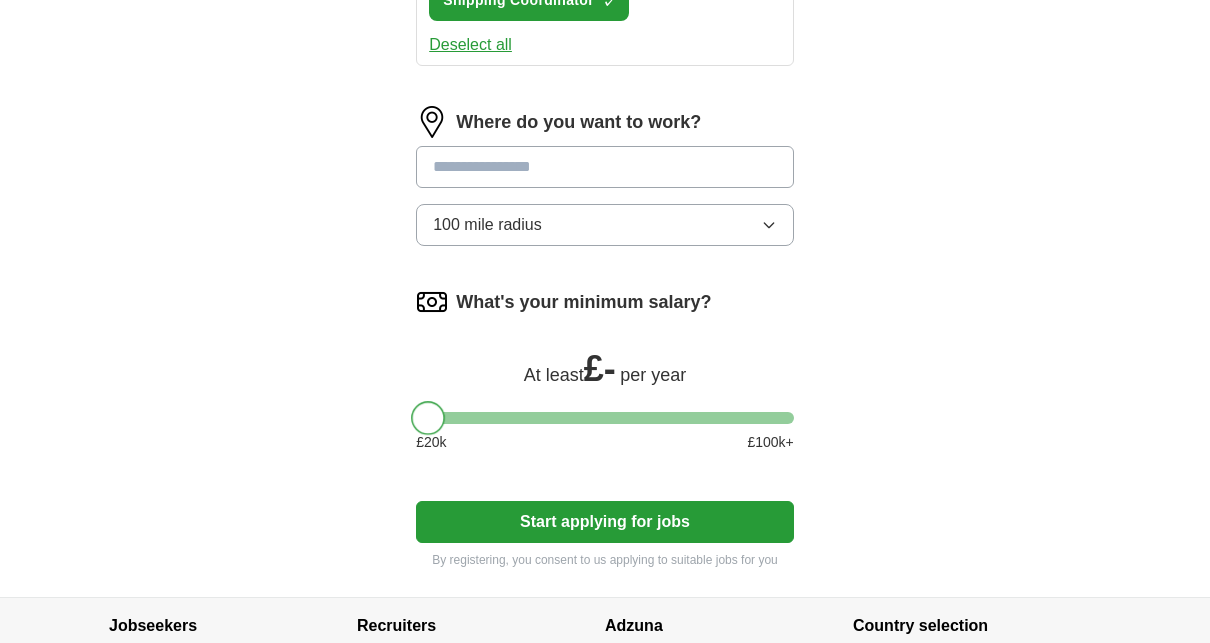 click at bounding box center (428, 418) 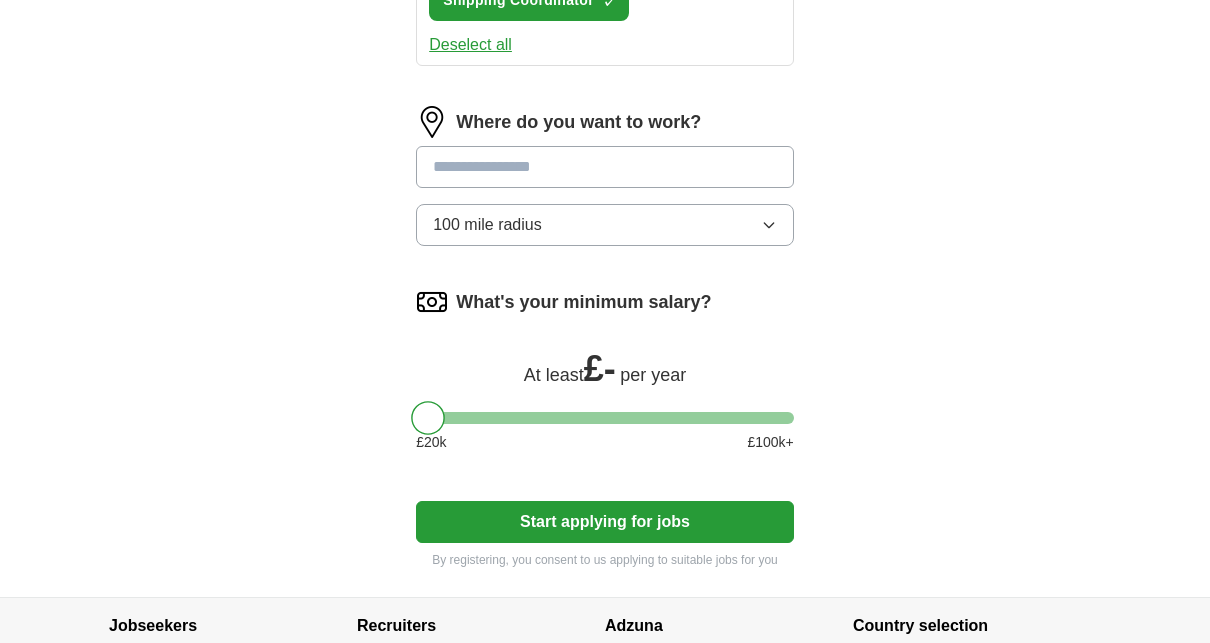 click on "£ 20 k £ 100 k+" at bounding box center (605, 442) 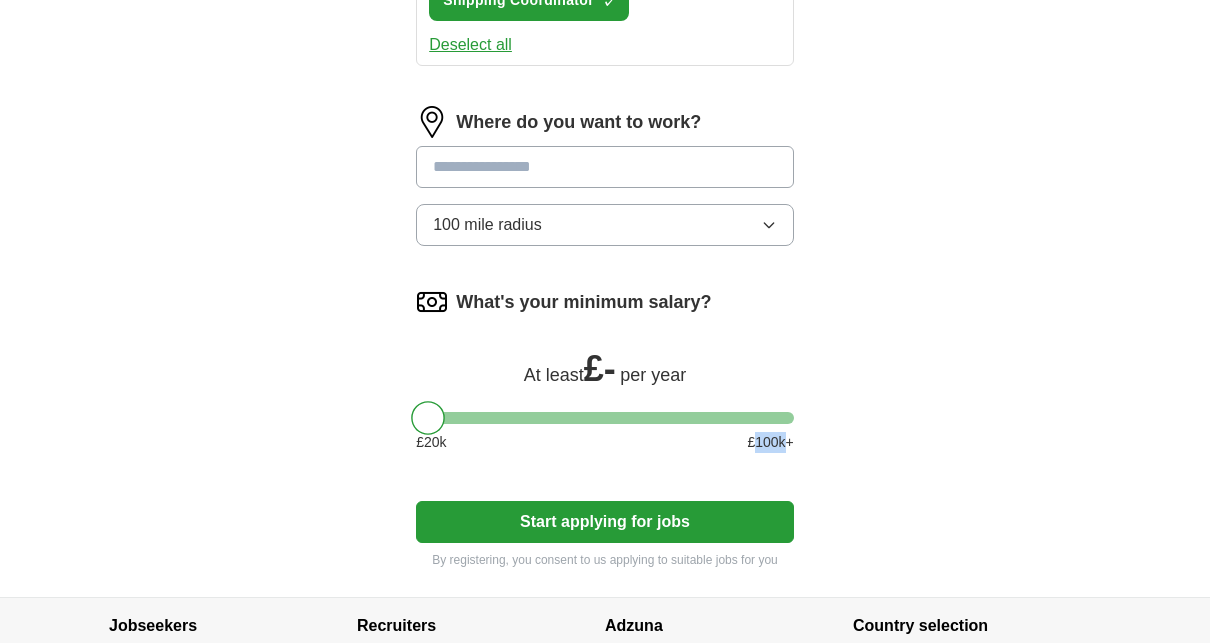 click on "£ 100 k+" at bounding box center (770, 442) 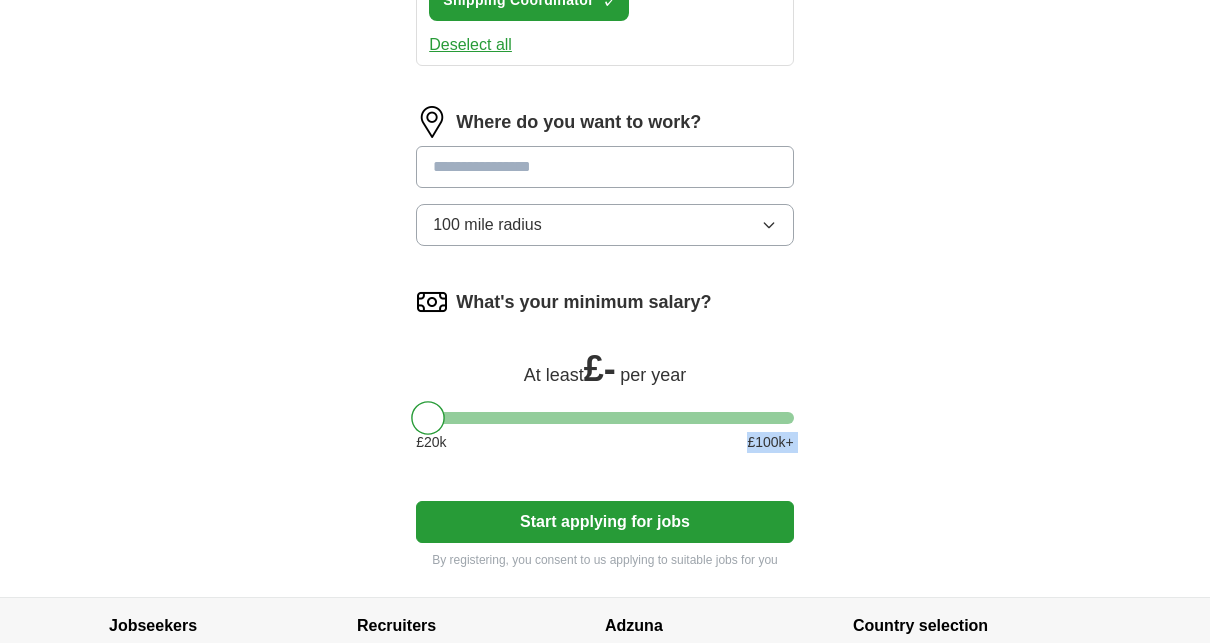 click on "£ 100 k+" at bounding box center [770, 442] 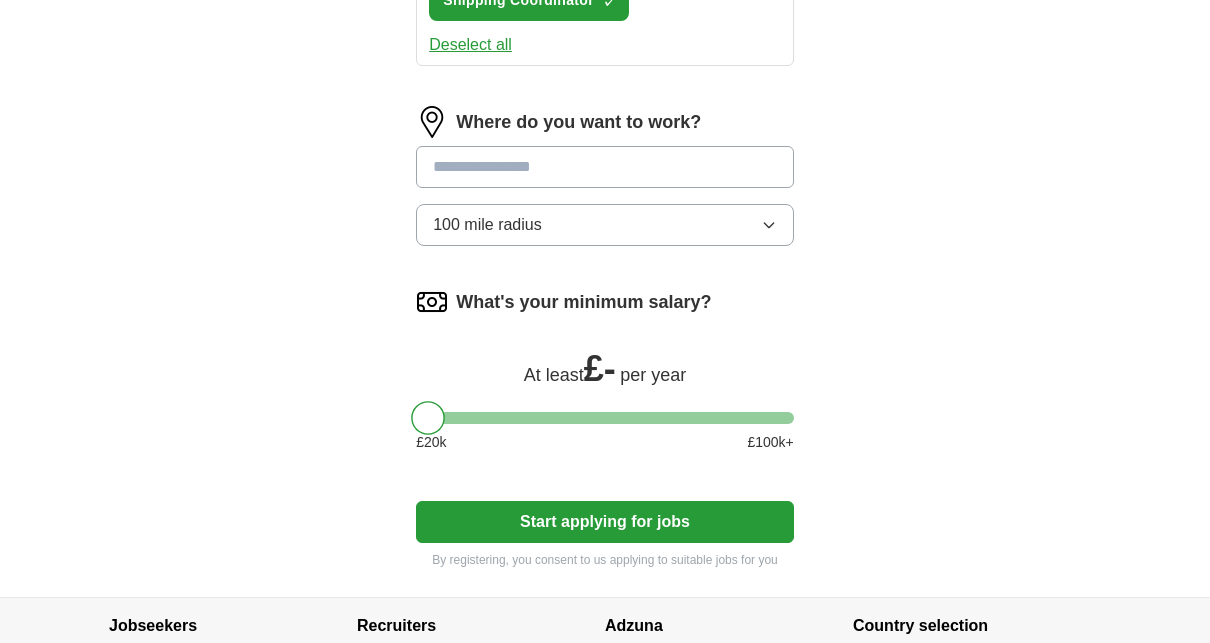 click on "What's your minimum salary?" at bounding box center [583, 302] 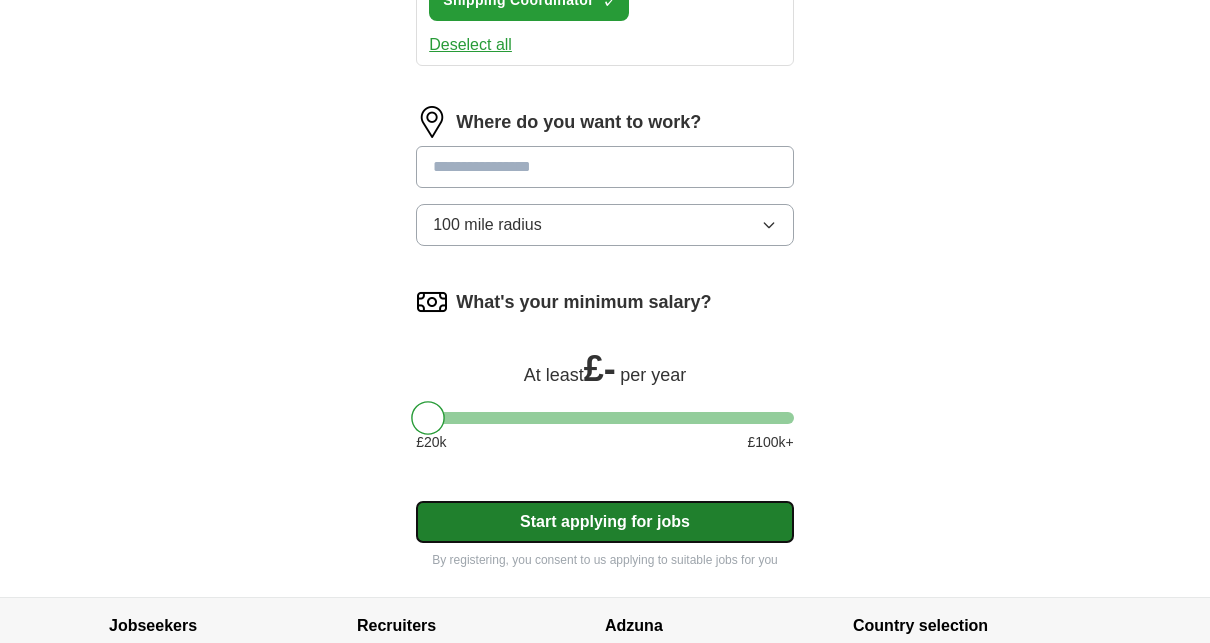 click on "Start applying for jobs" at bounding box center [605, 522] 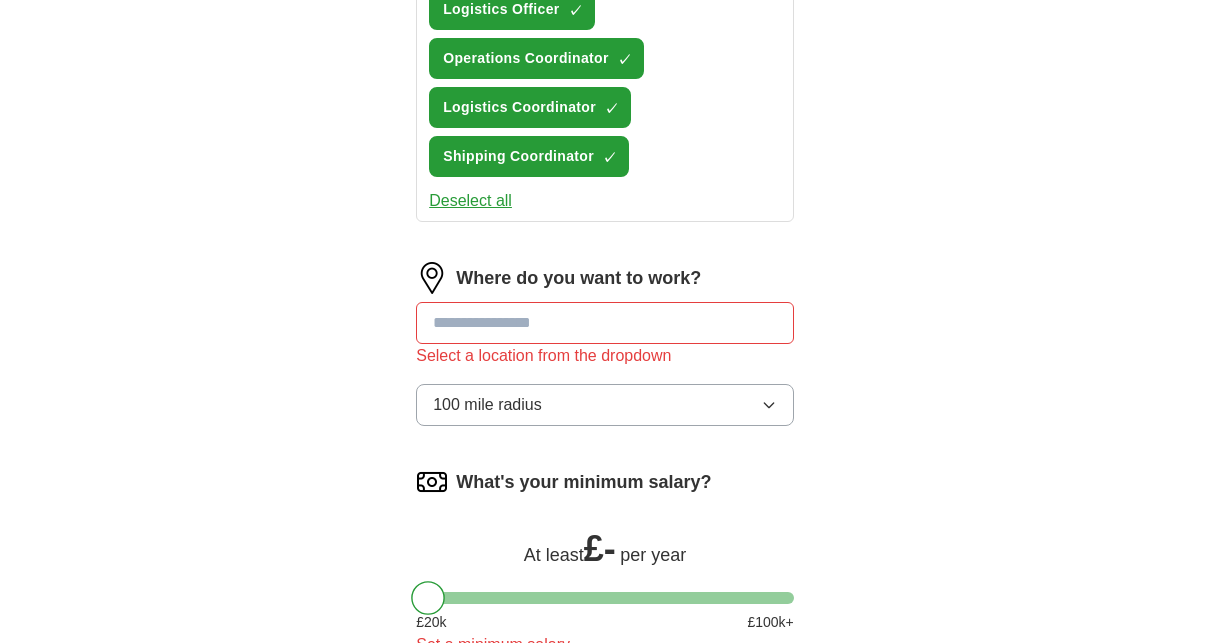 scroll, scrollTop: 683, scrollLeft: 0, axis: vertical 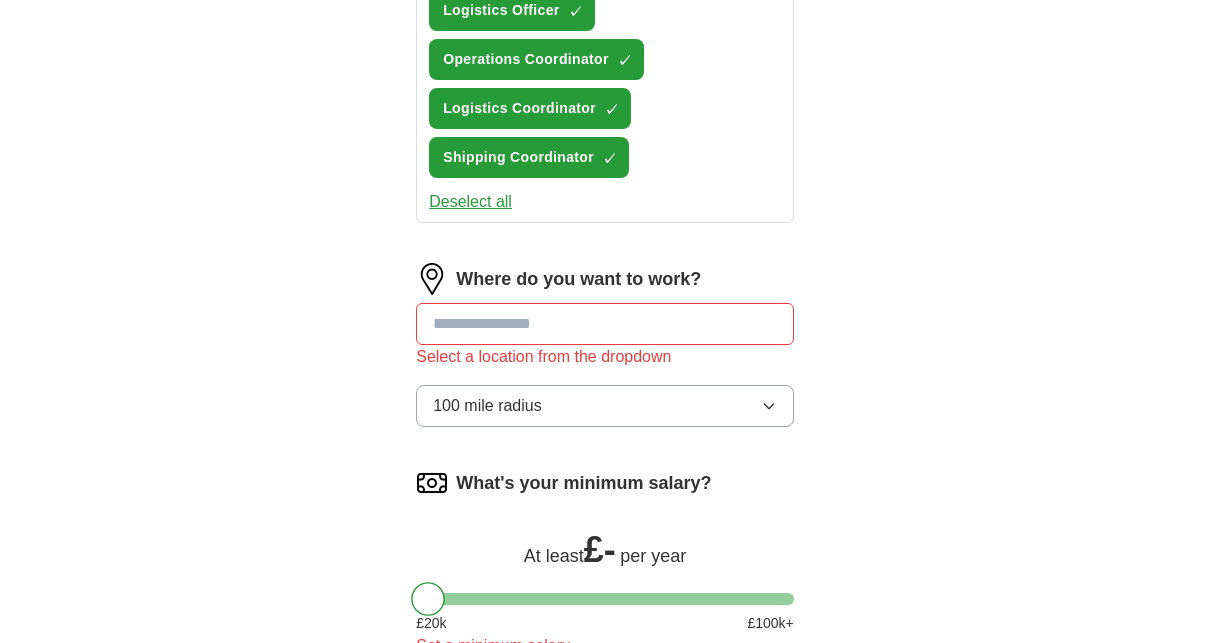 click at bounding box center [605, 324] 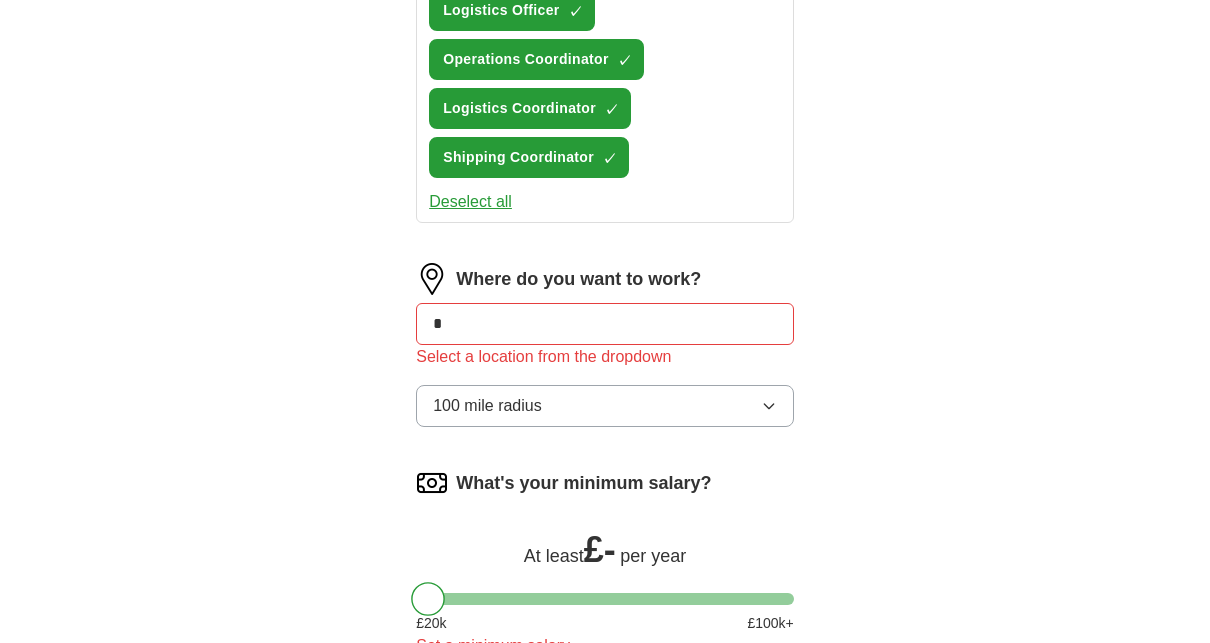 type on "*" 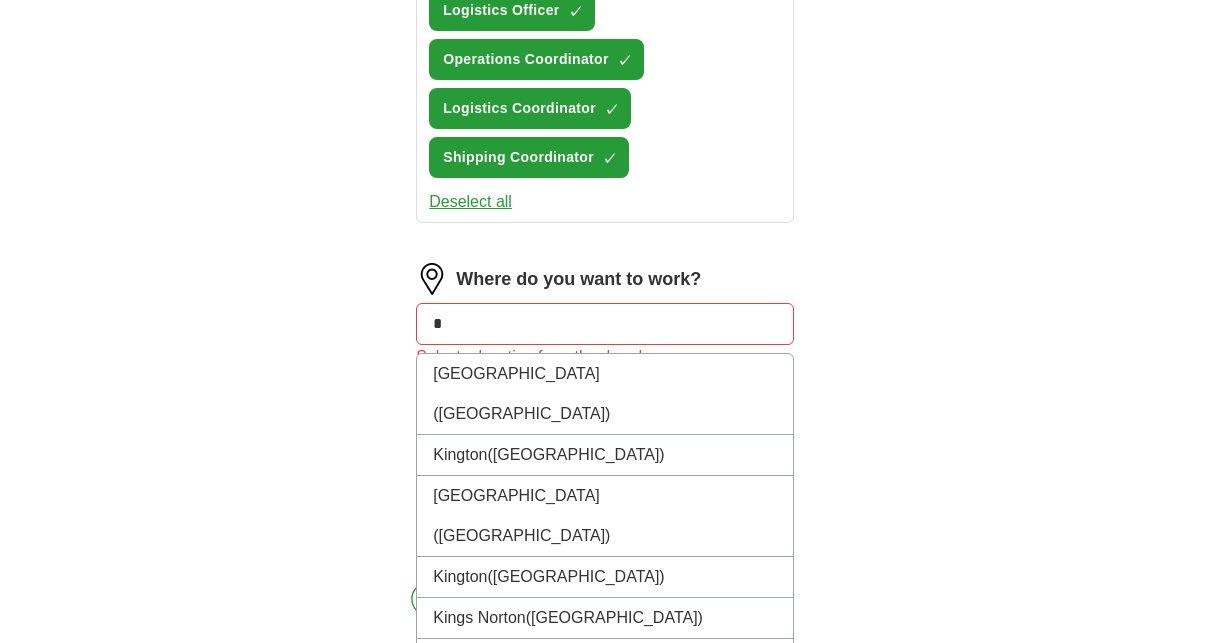 type on "*" 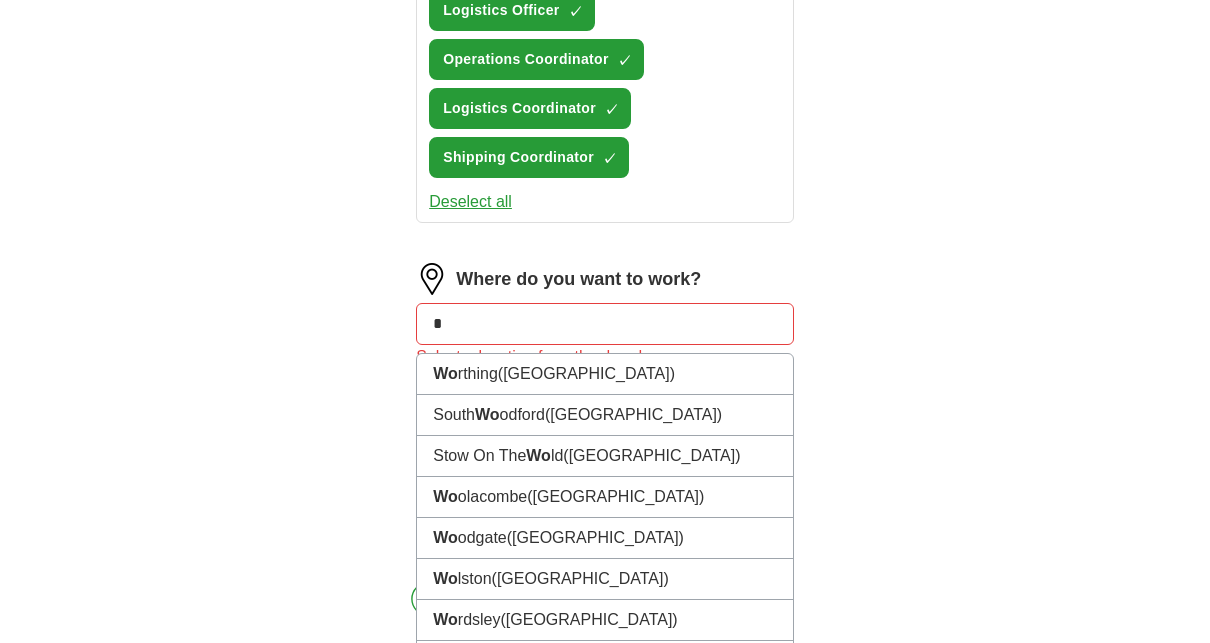 type on "*" 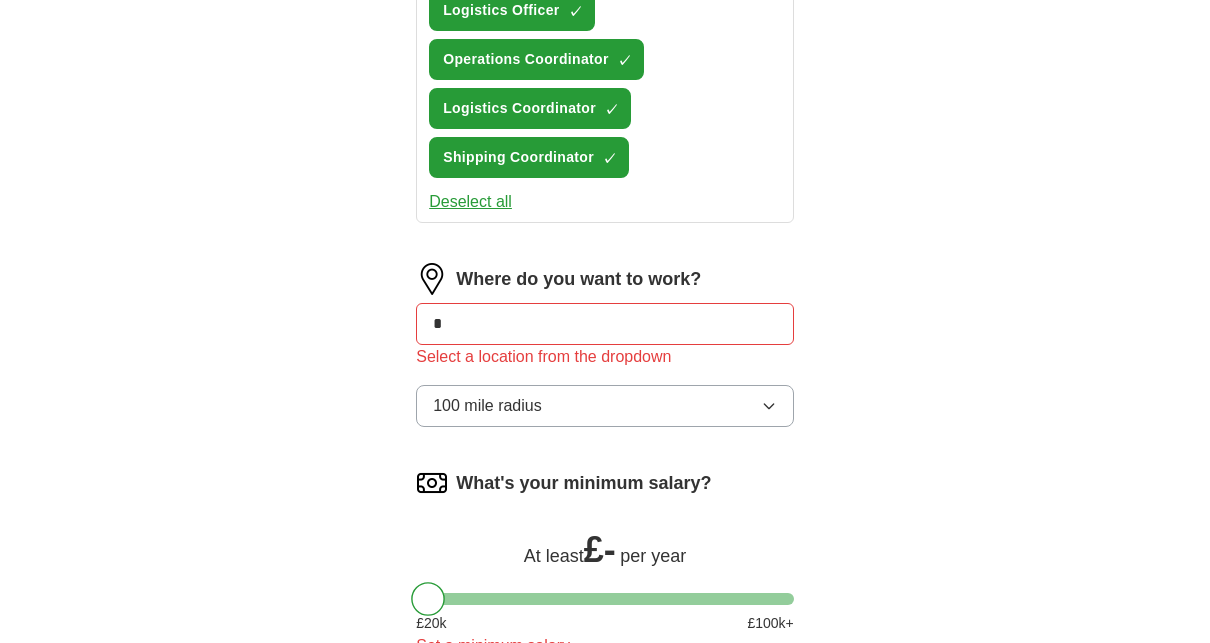 type on "*" 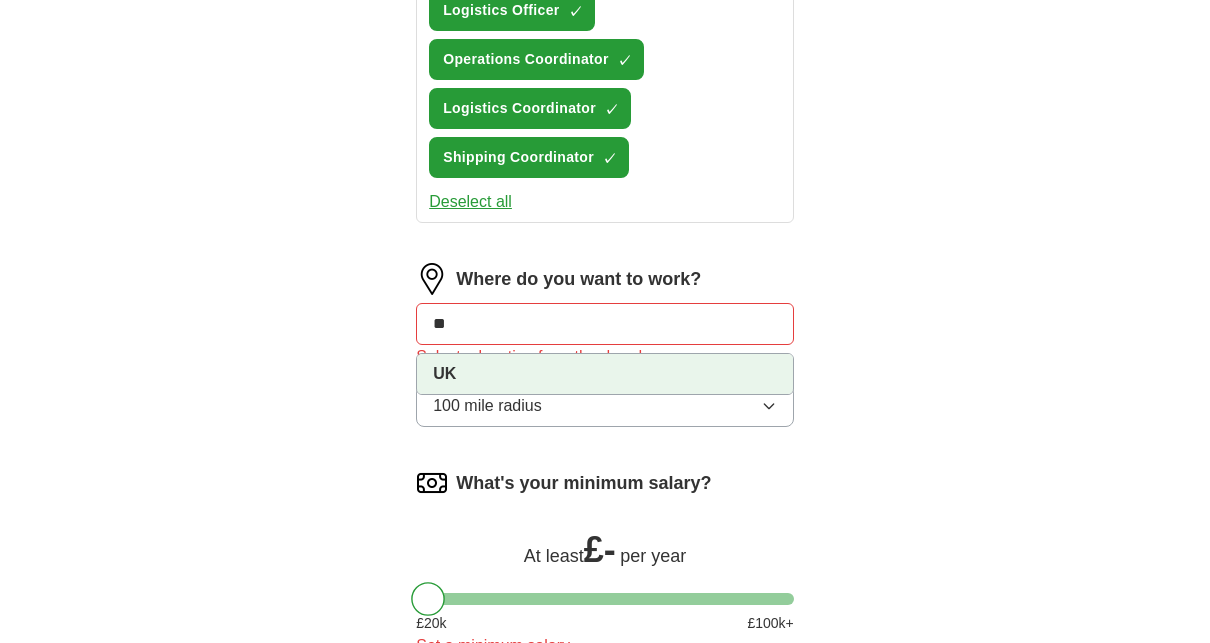 click on "UK" at bounding box center [605, 374] 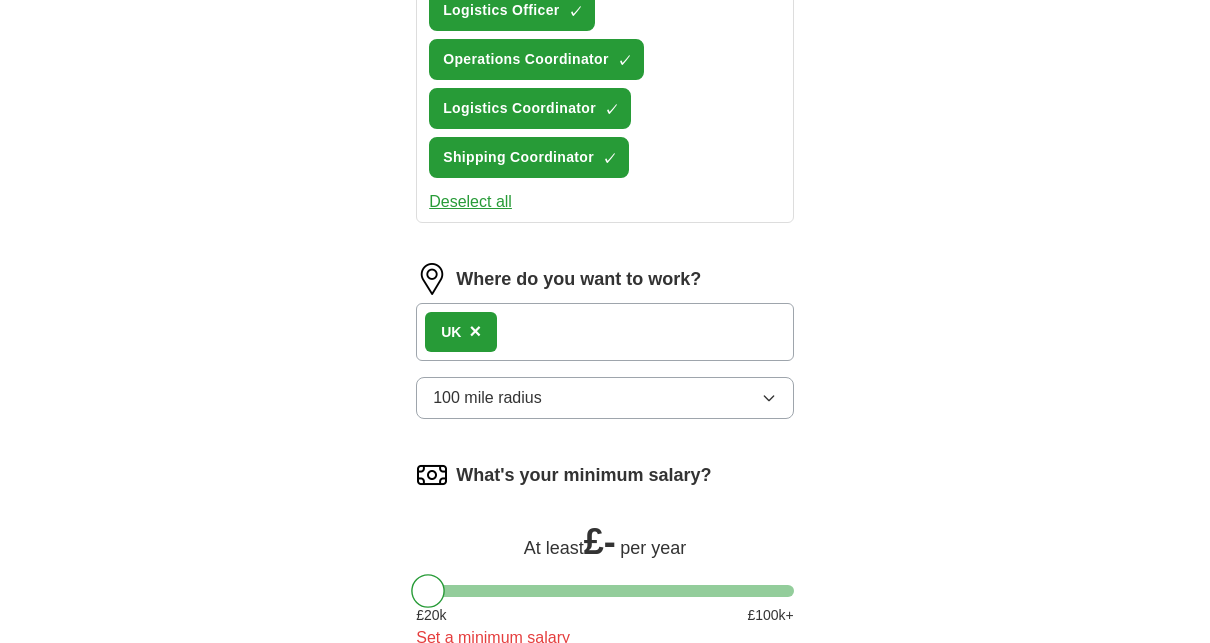 click on "UK ×" at bounding box center [605, 332] 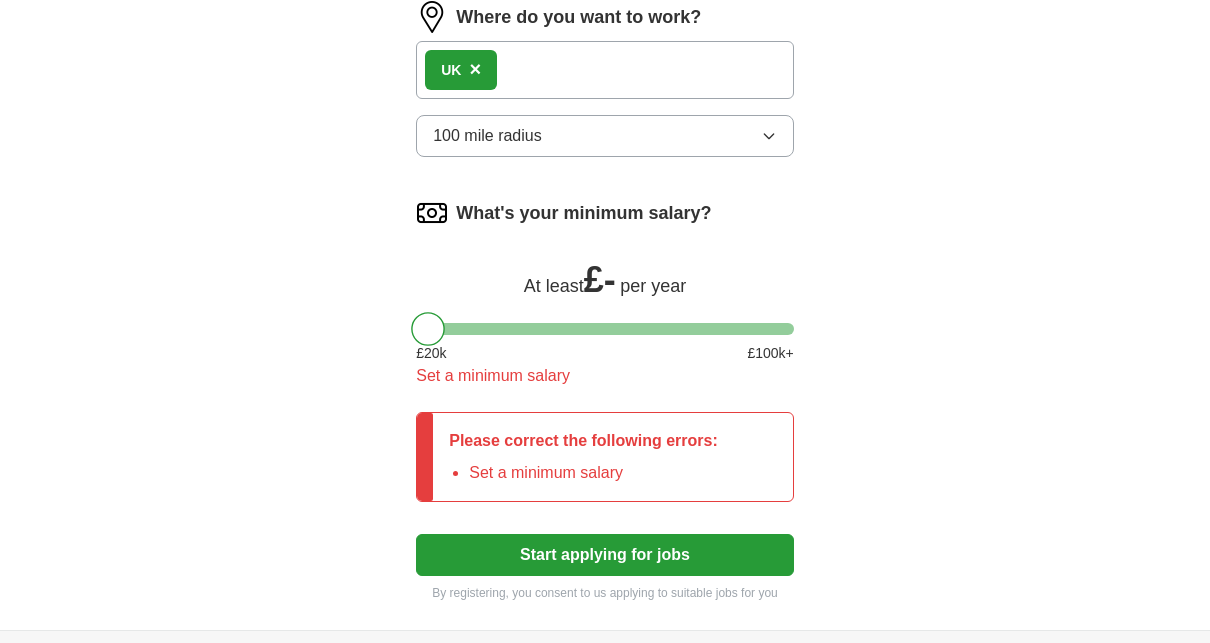 scroll, scrollTop: 949, scrollLeft: 0, axis: vertical 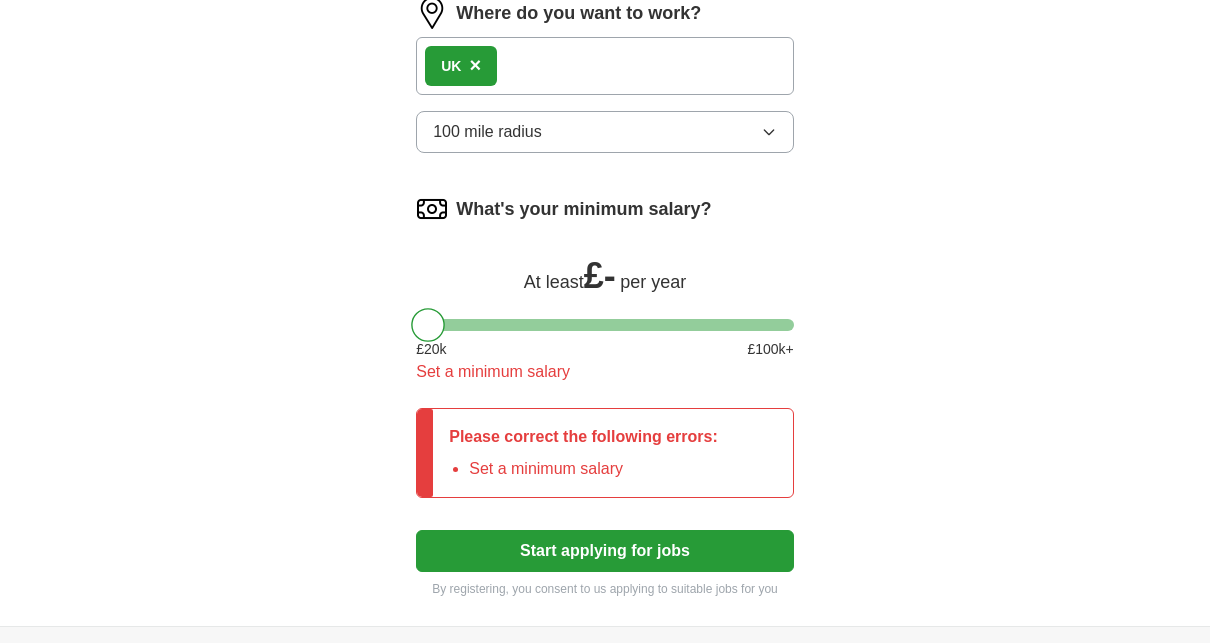 click on "£ 20 k £ 100 k+" at bounding box center (605, 349) 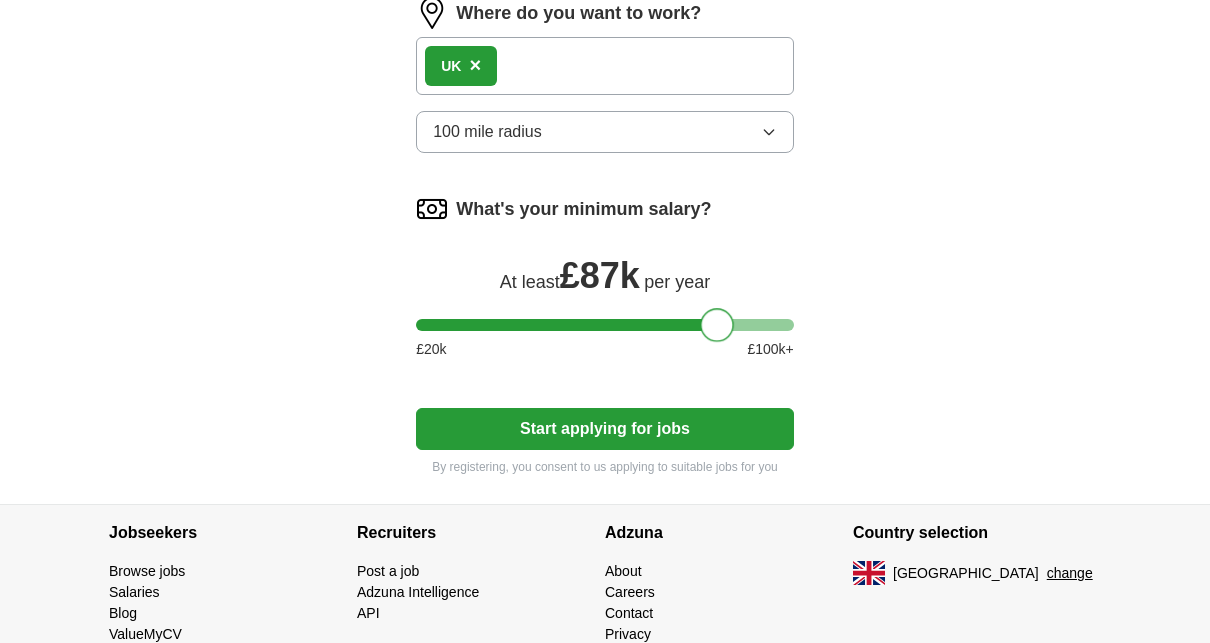 click at bounding box center (605, 325) 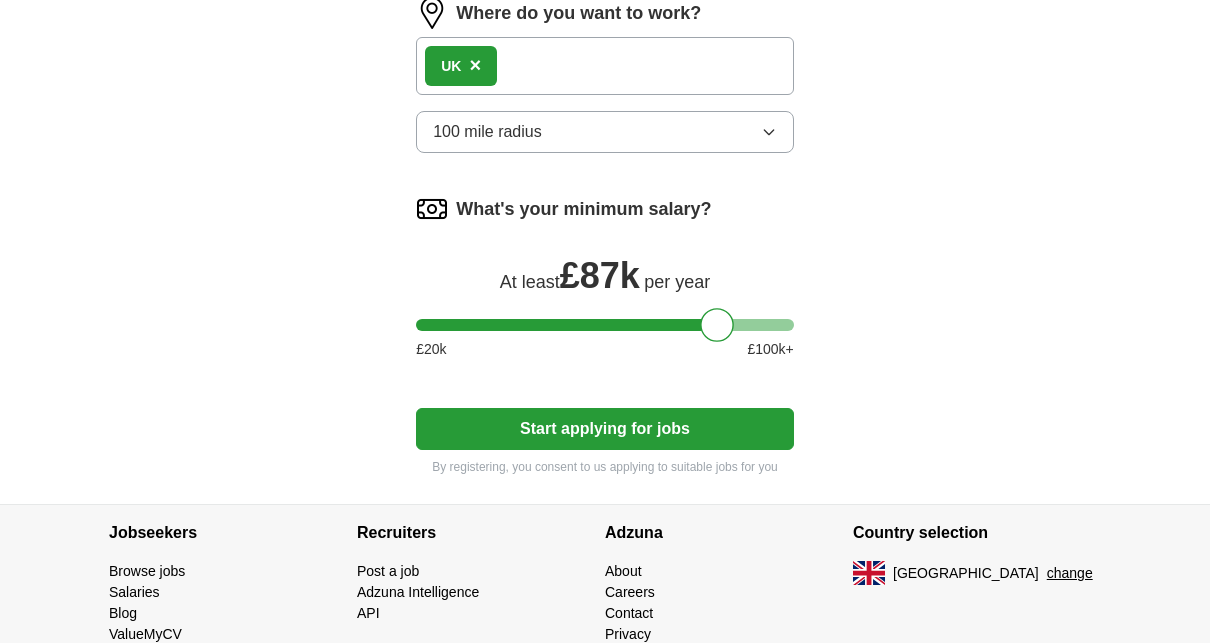 click on "What's your minimum salary? At least  £ 87k   per year £ 20 k £ 100 k+" at bounding box center [605, 284] 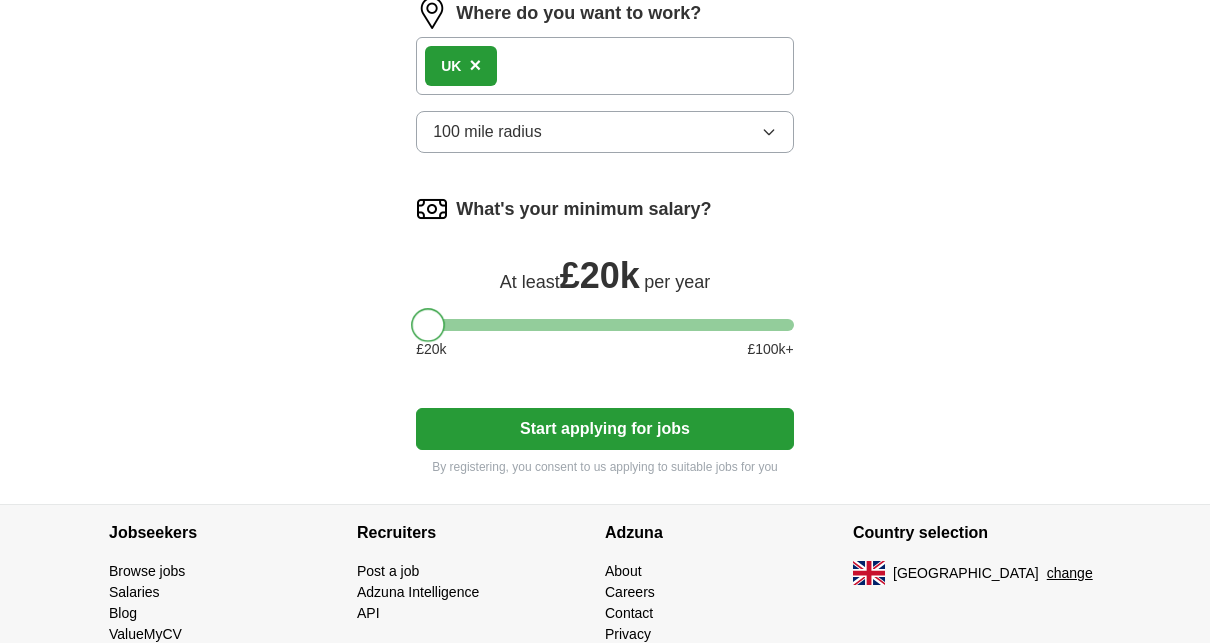click at bounding box center [605, 325] 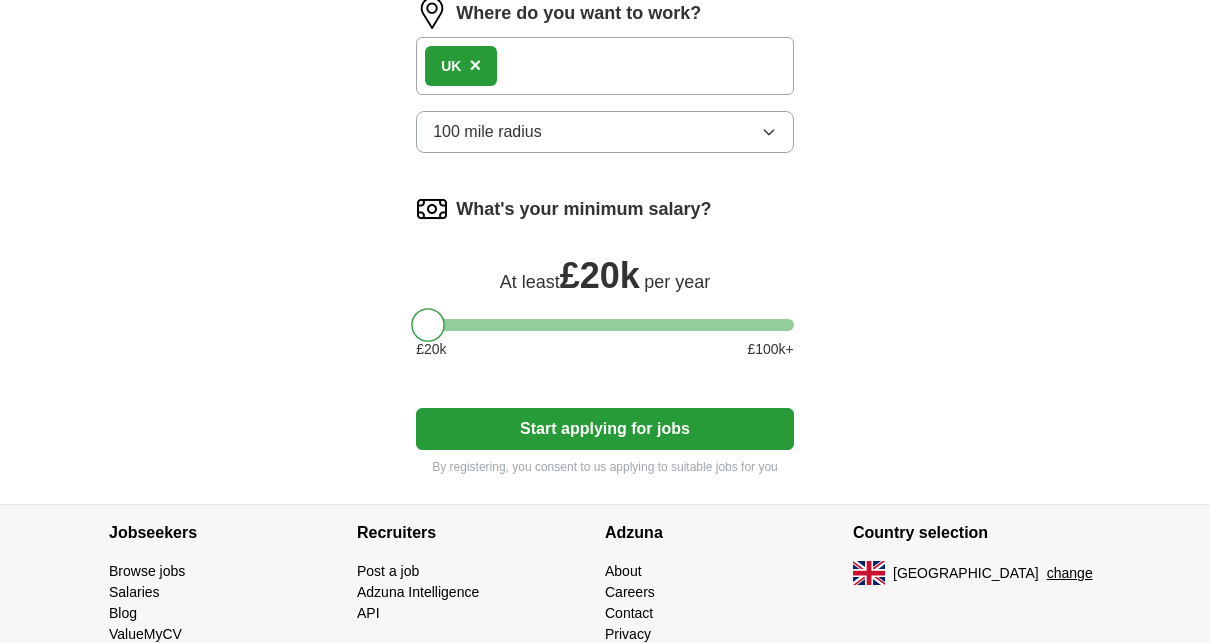 click on "What's your minimum salary? At least  £ 20k   per year £ 20 k £ 100 k+" at bounding box center (605, 284) 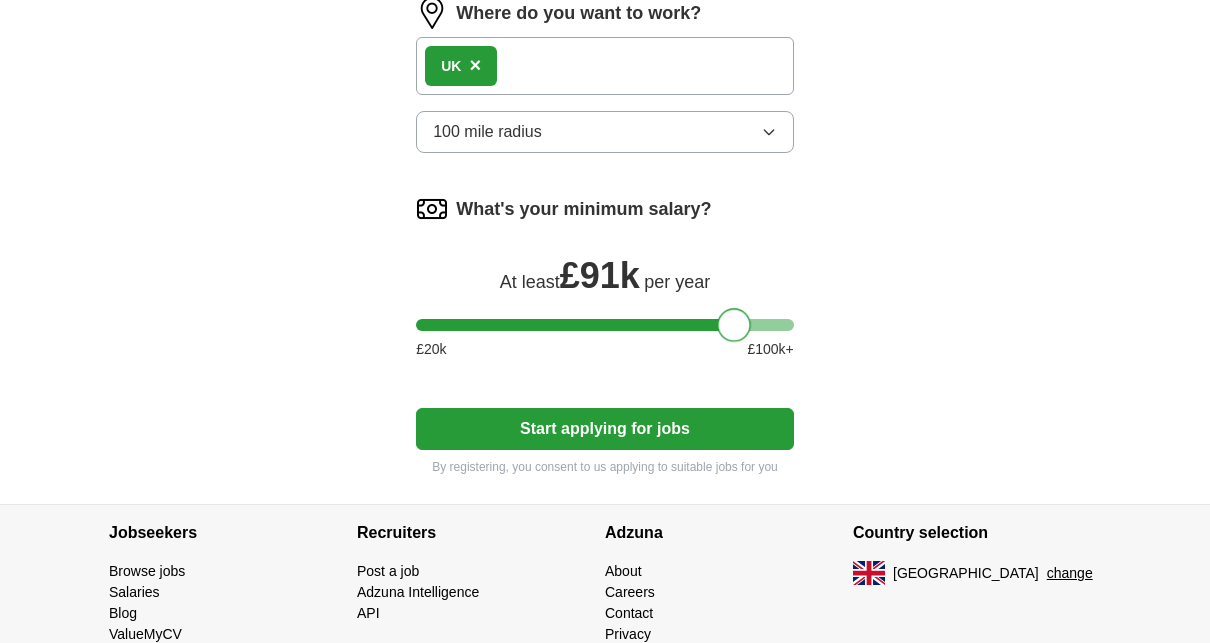 click at bounding box center (605, 325) 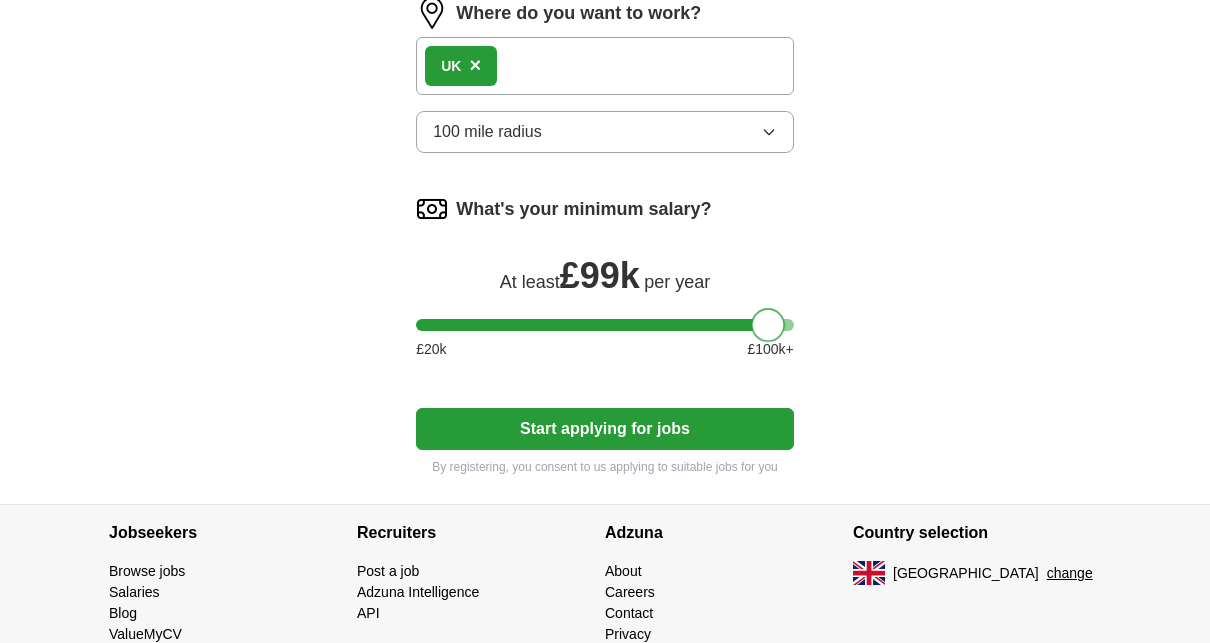 click at bounding box center [605, 325] 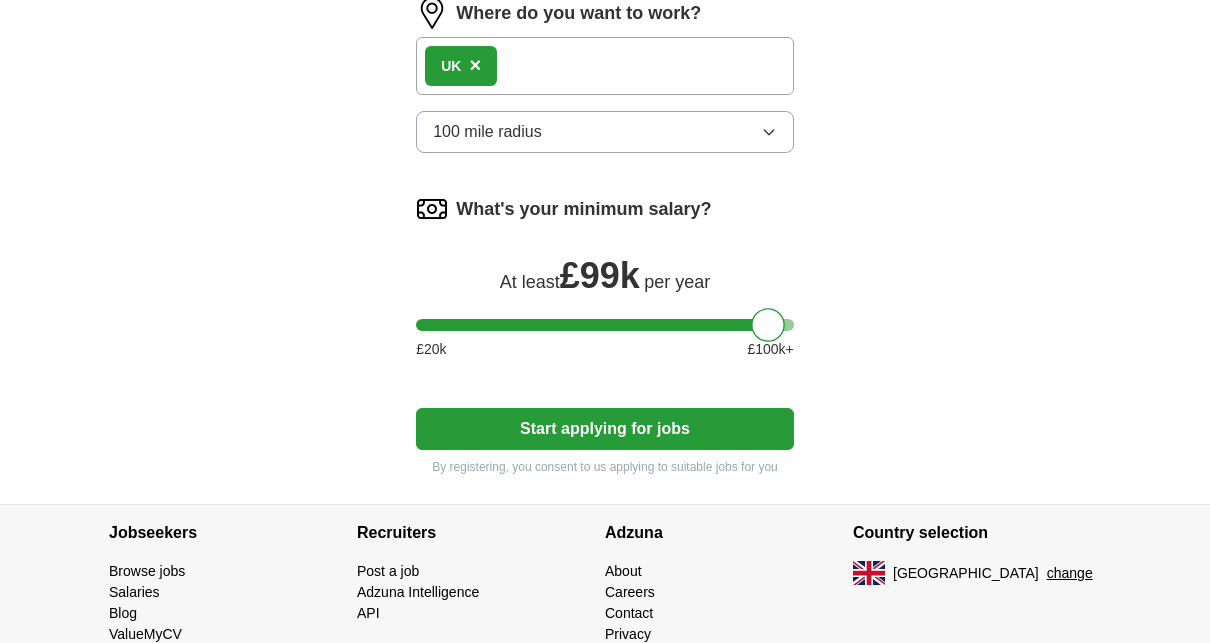 drag, startPoint x: 799, startPoint y: 318, endPoint x: 787, endPoint y: 318, distance: 12 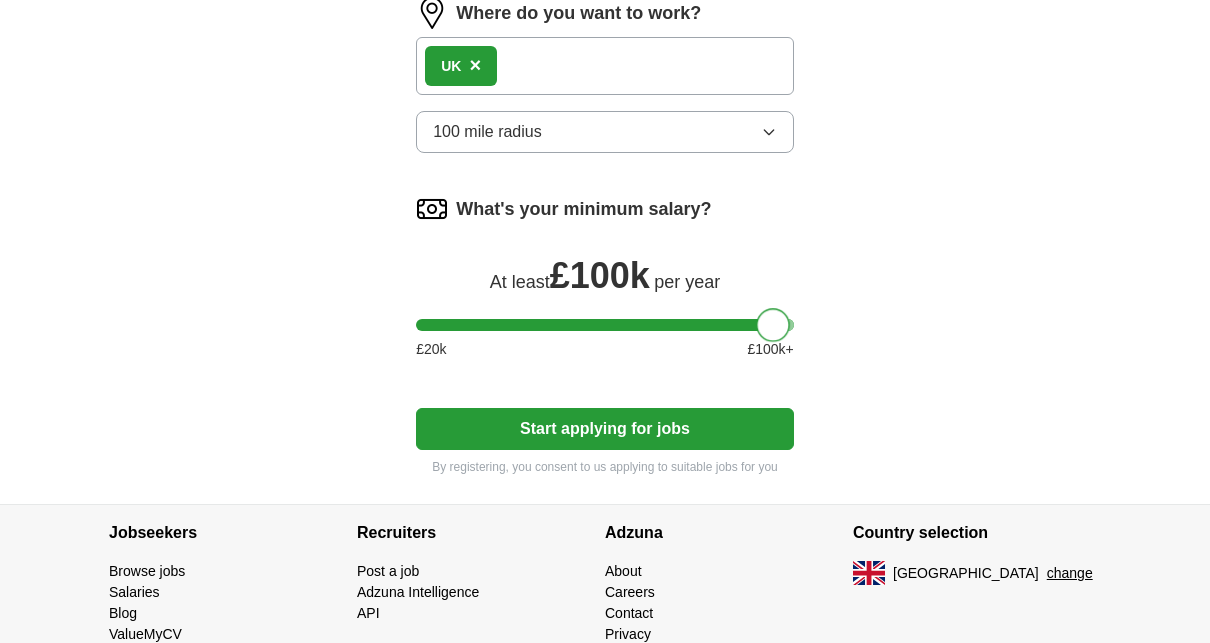 click at bounding box center [605, 325] 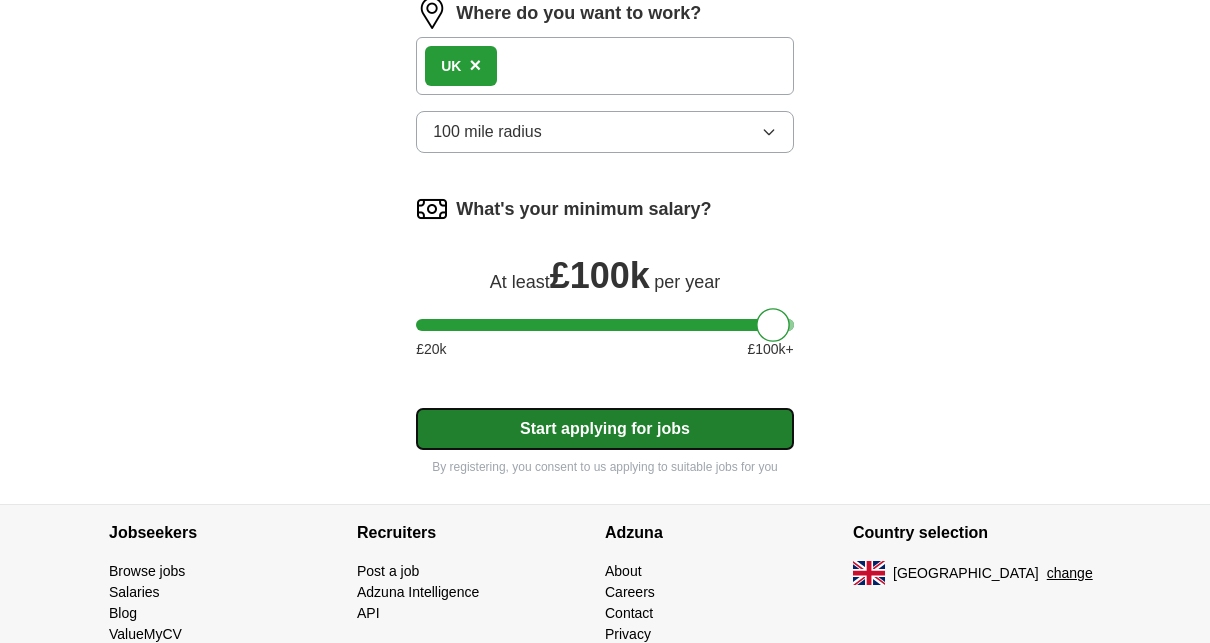 click on "Start applying for jobs" at bounding box center (605, 429) 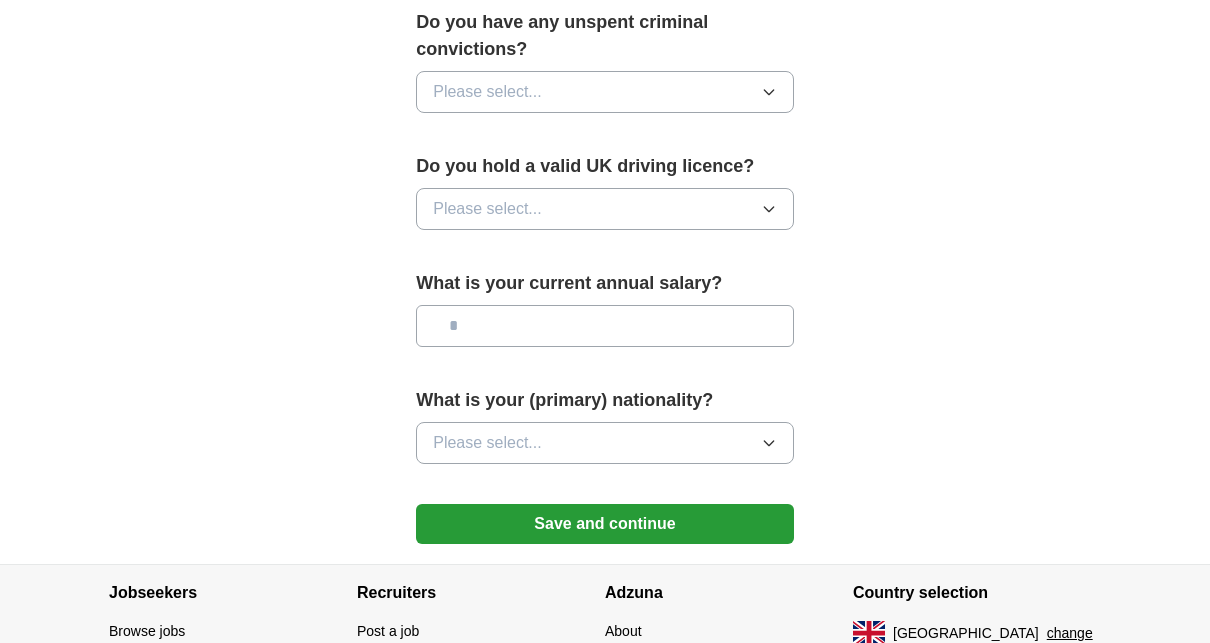 scroll, scrollTop: 1366, scrollLeft: 0, axis: vertical 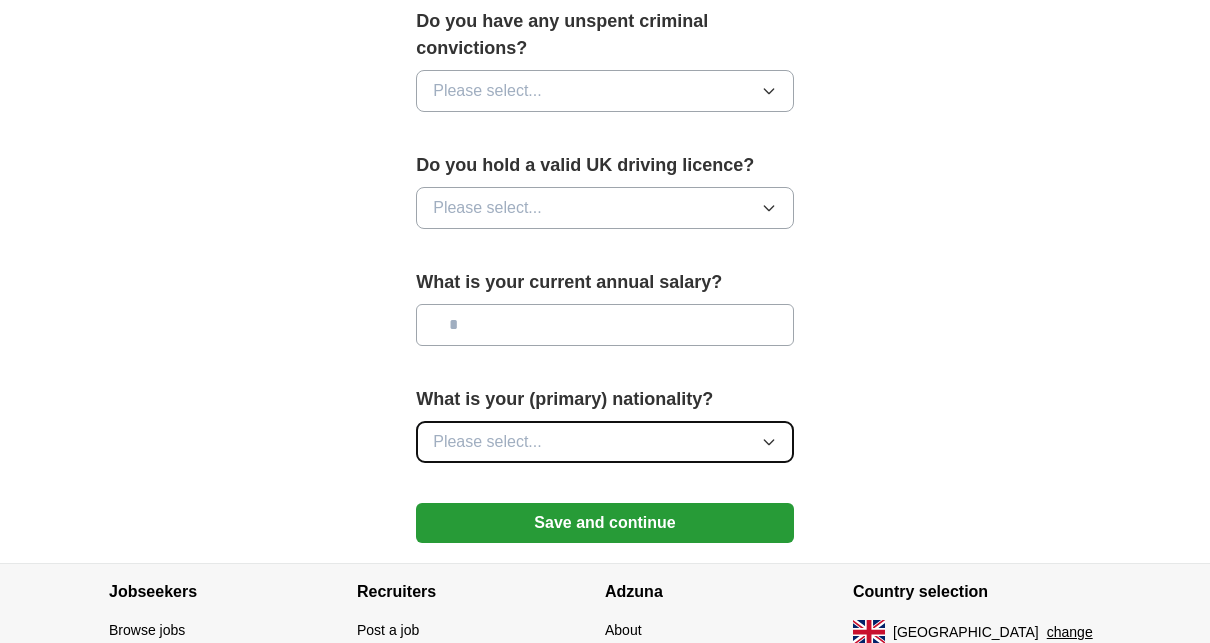 click on "Please select..." at bounding box center [605, 442] 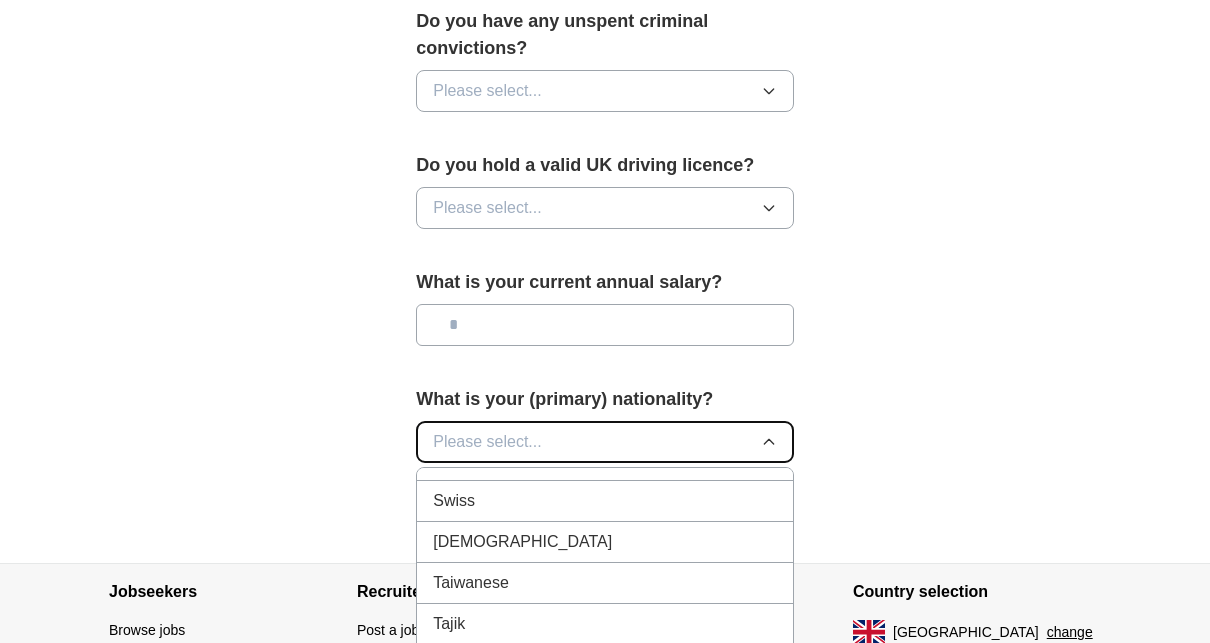 scroll, scrollTop: 7409, scrollLeft: 0, axis: vertical 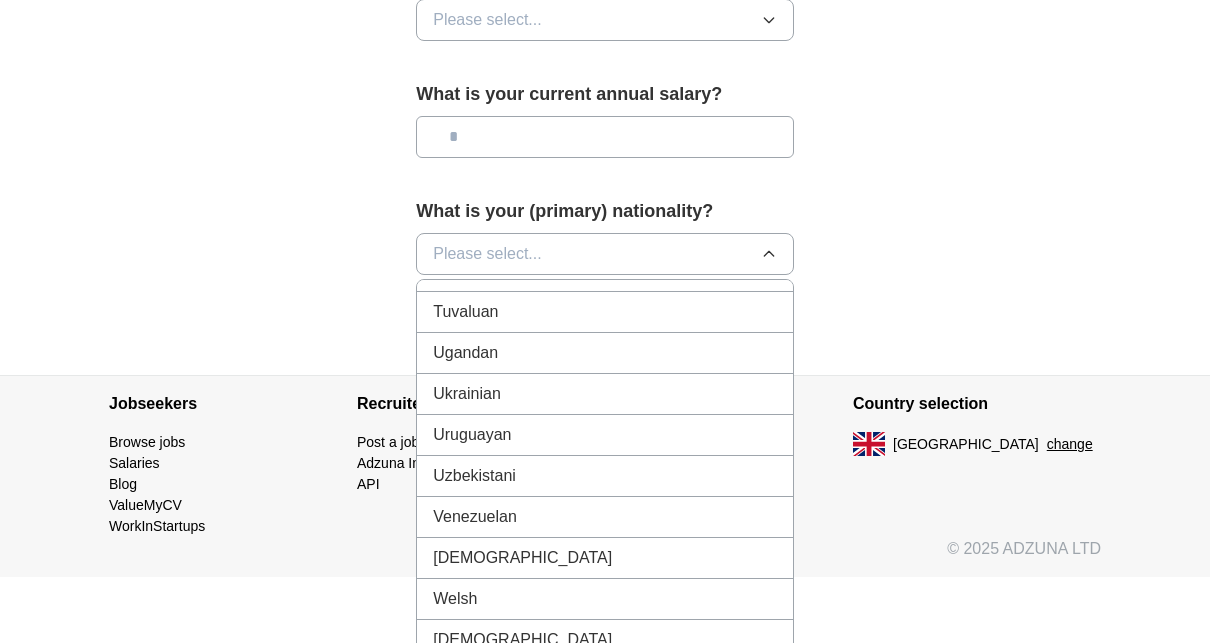 click on "Zambian" at bounding box center [605, 681] 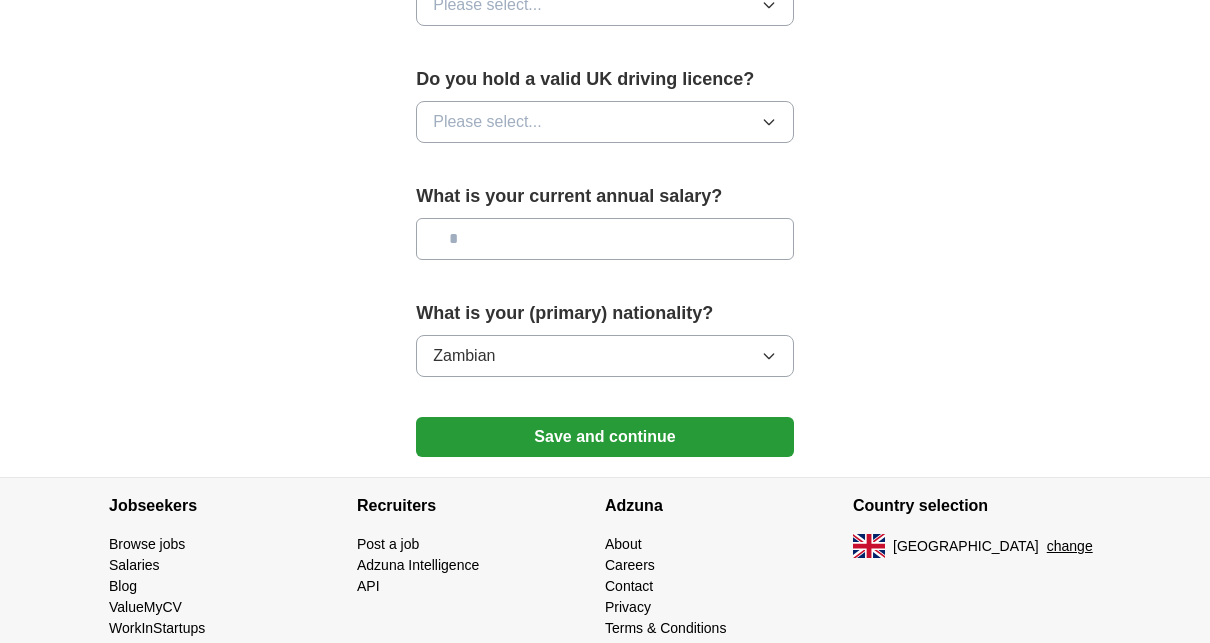 click at bounding box center (605, 239) 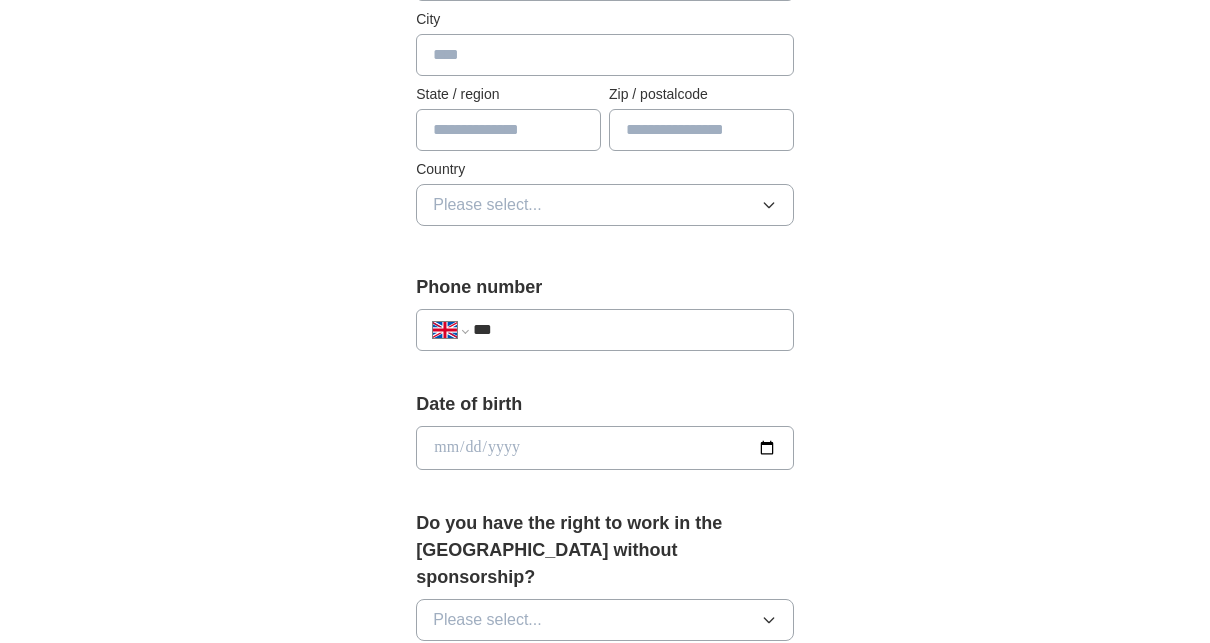 scroll, scrollTop: 566, scrollLeft: 0, axis: vertical 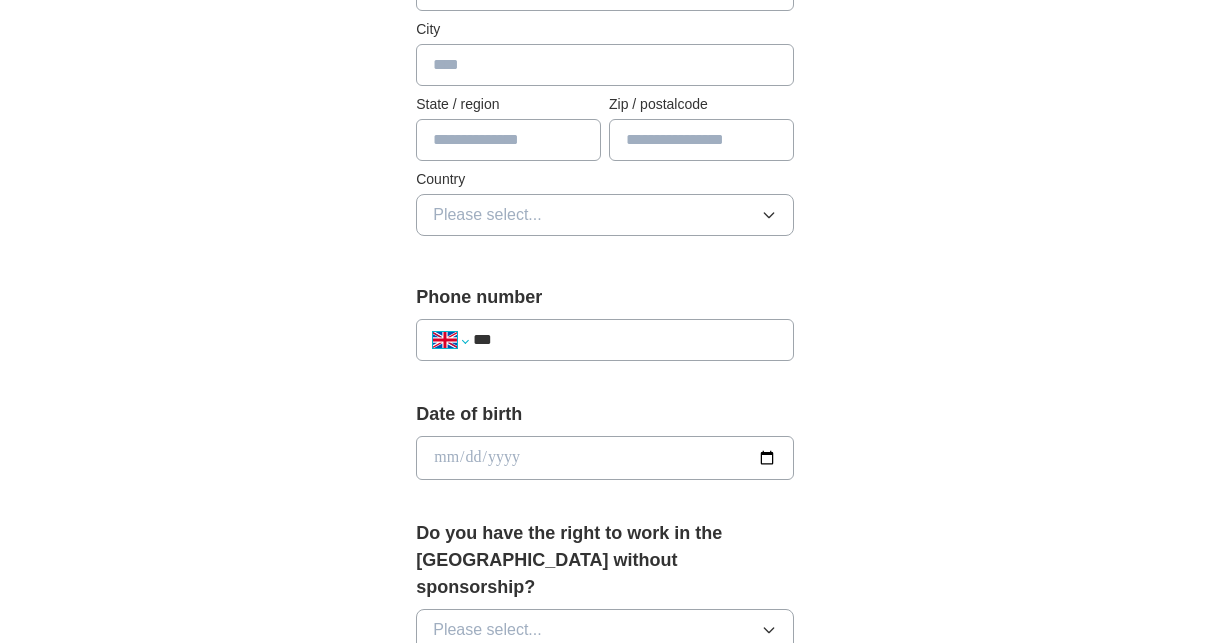 click on "**********" at bounding box center (450, 340) 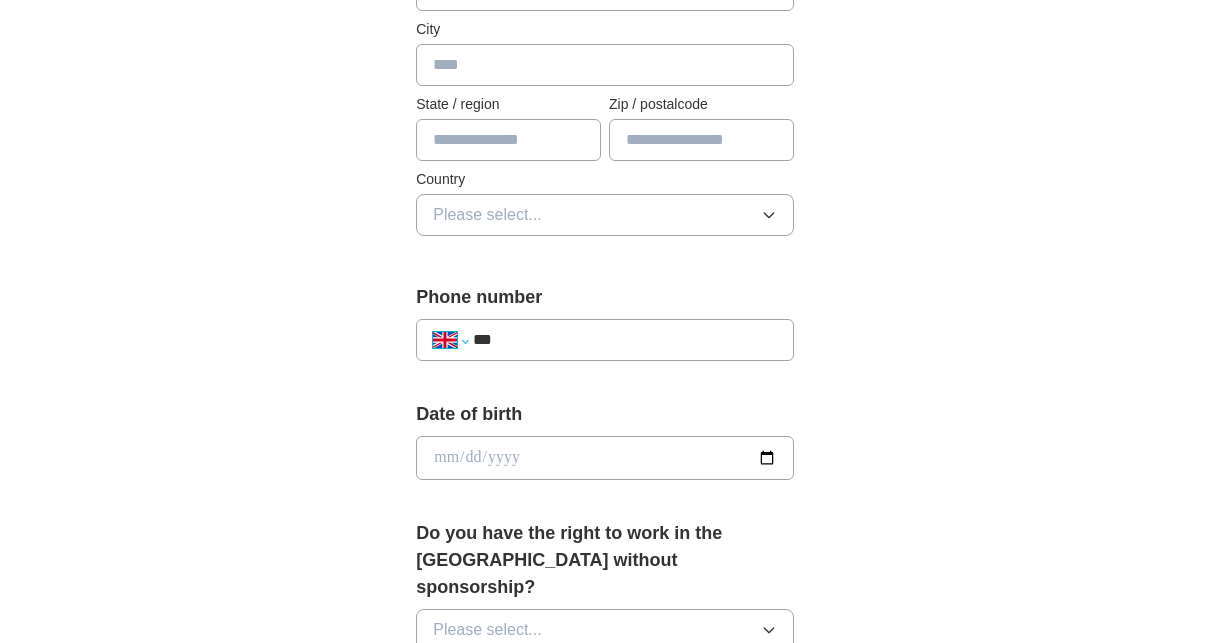 select on "**" 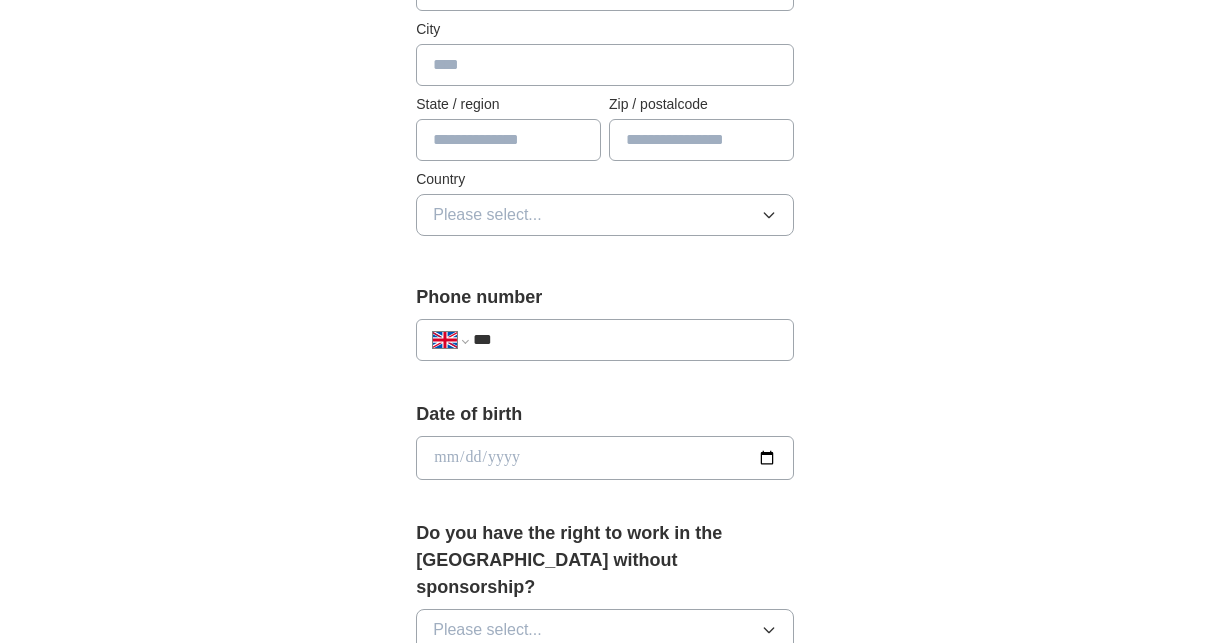 click on "**********" at bounding box center (450, 340) 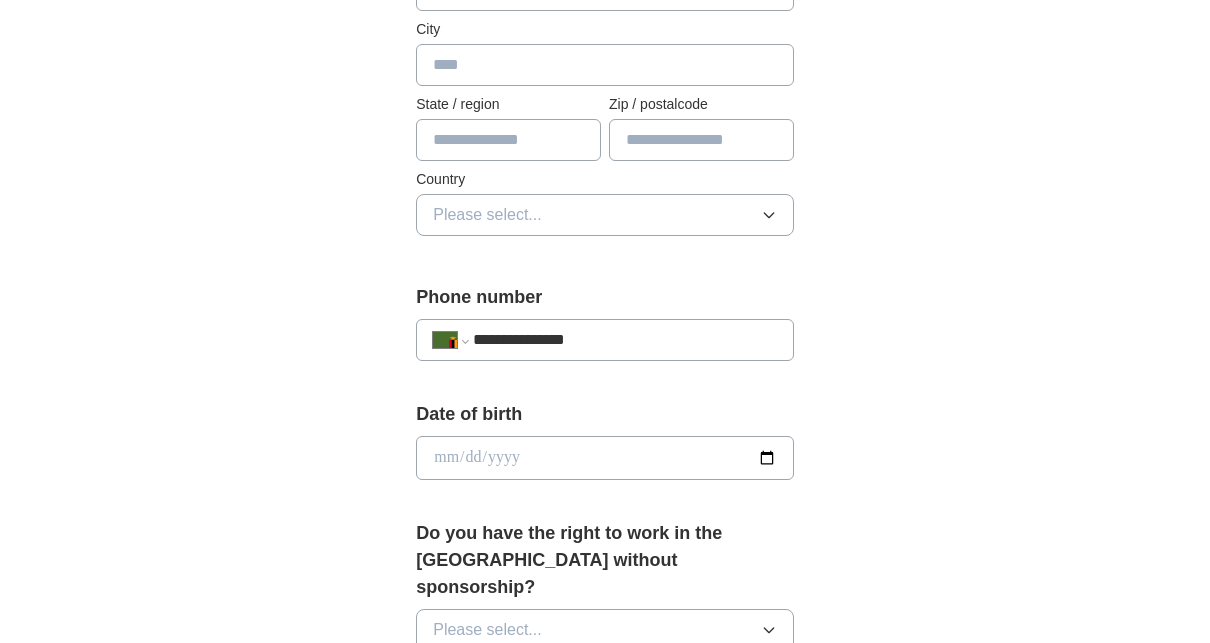 type on "**********" 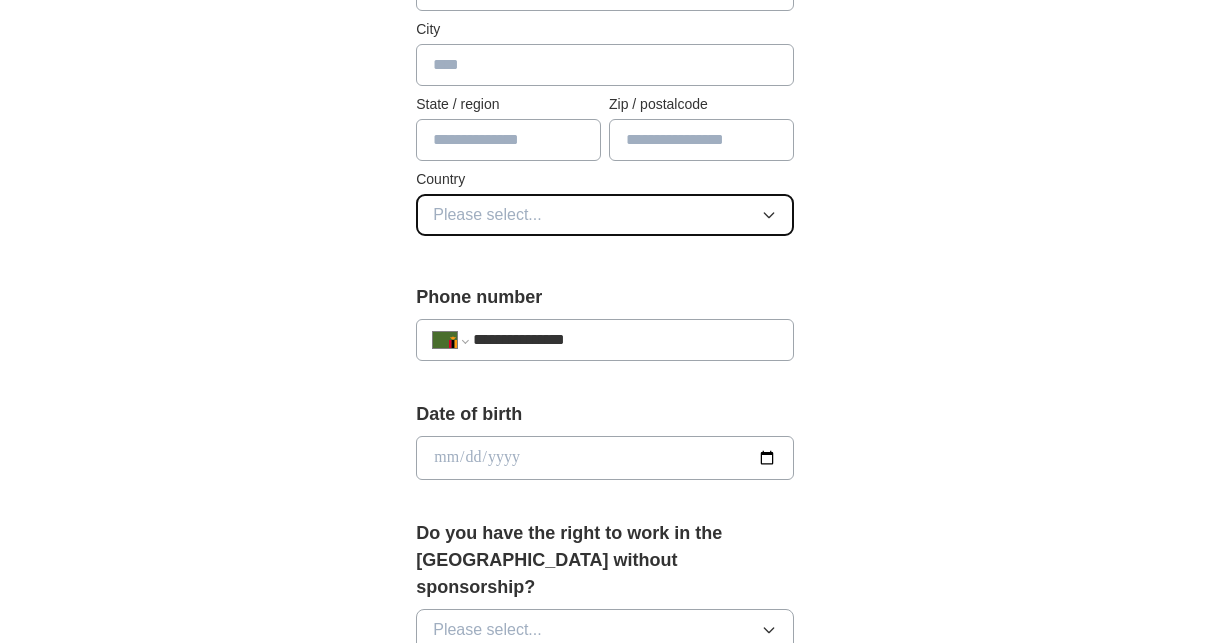 click on "Please select..." at bounding box center [605, 215] 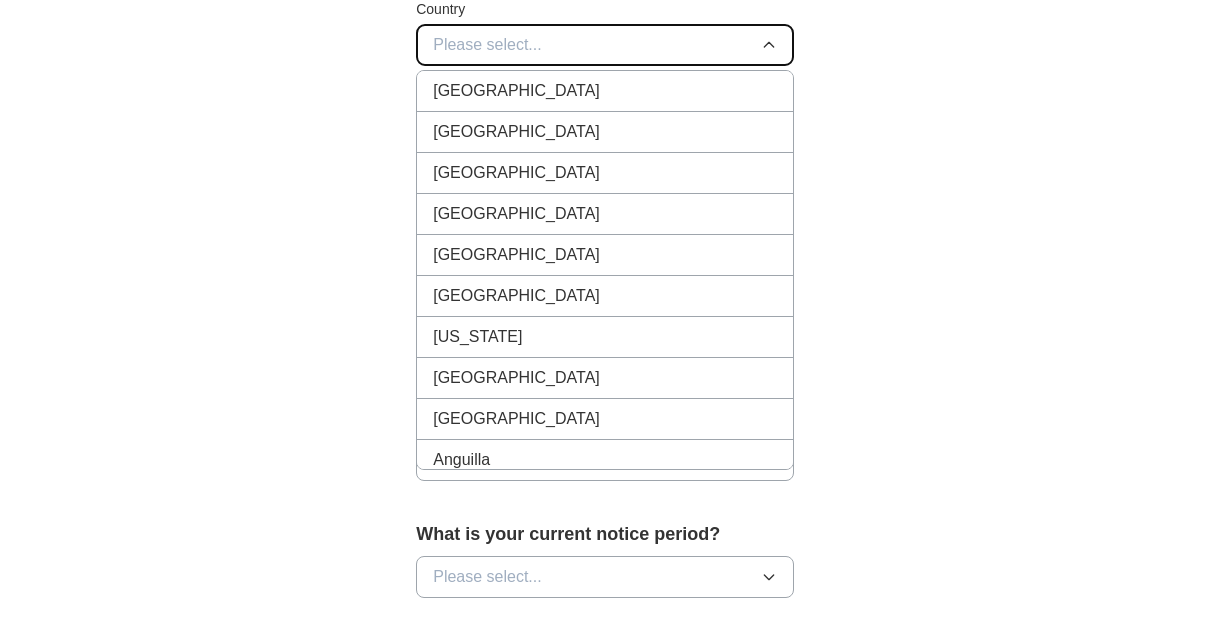 scroll, scrollTop: 736, scrollLeft: 0, axis: vertical 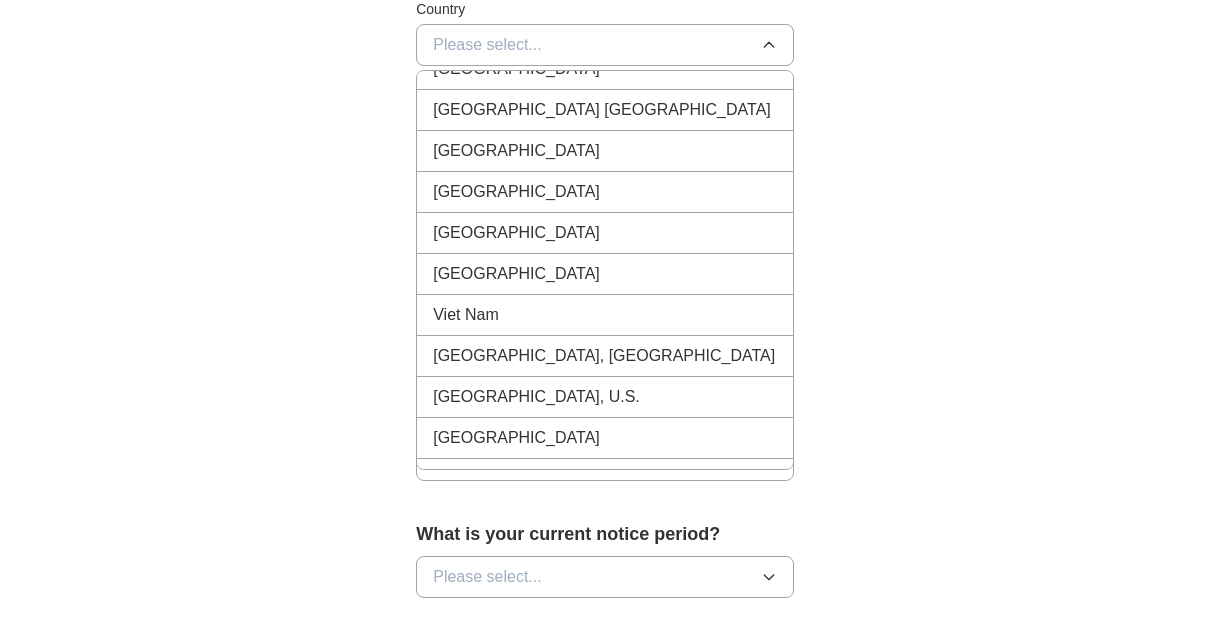 click on "[GEOGRAPHIC_DATA]" at bounding box center [605, 561] 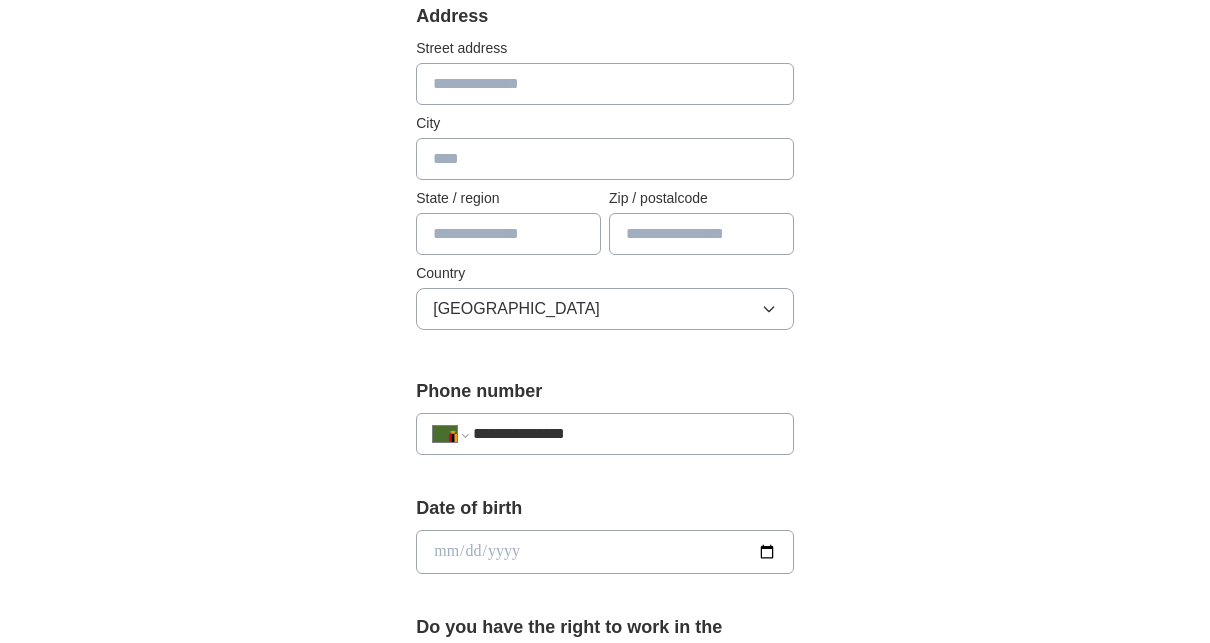 scroll, scrollTop: 466, scrollLeft: 0, axis: vertical 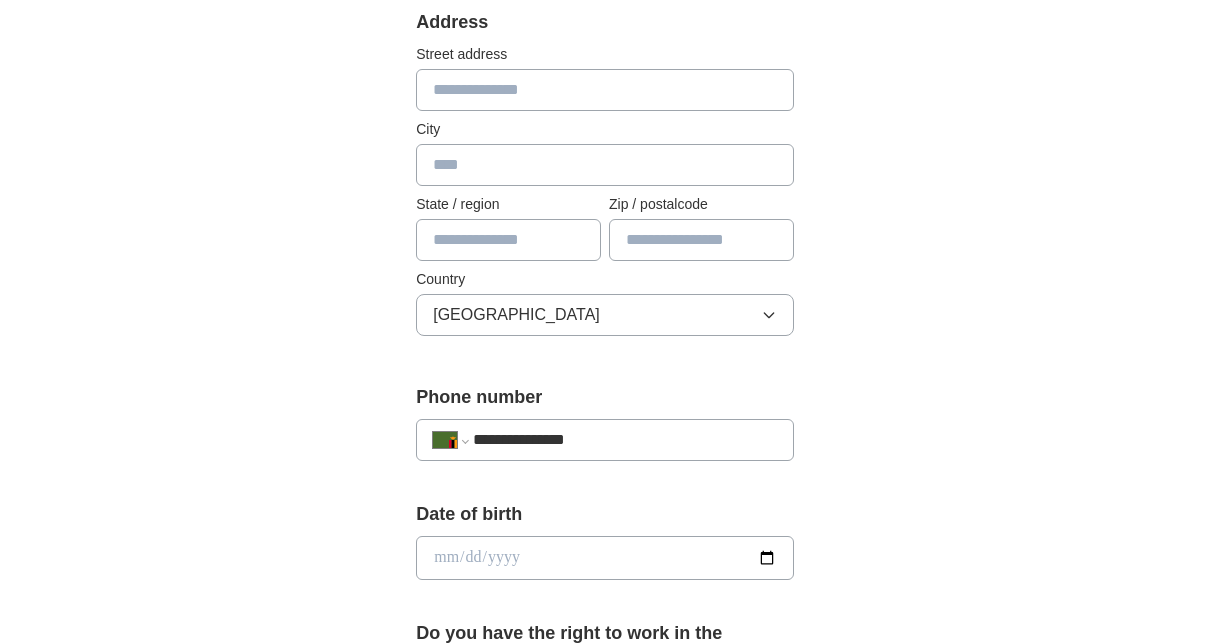 click at bounding box center (508, 240) 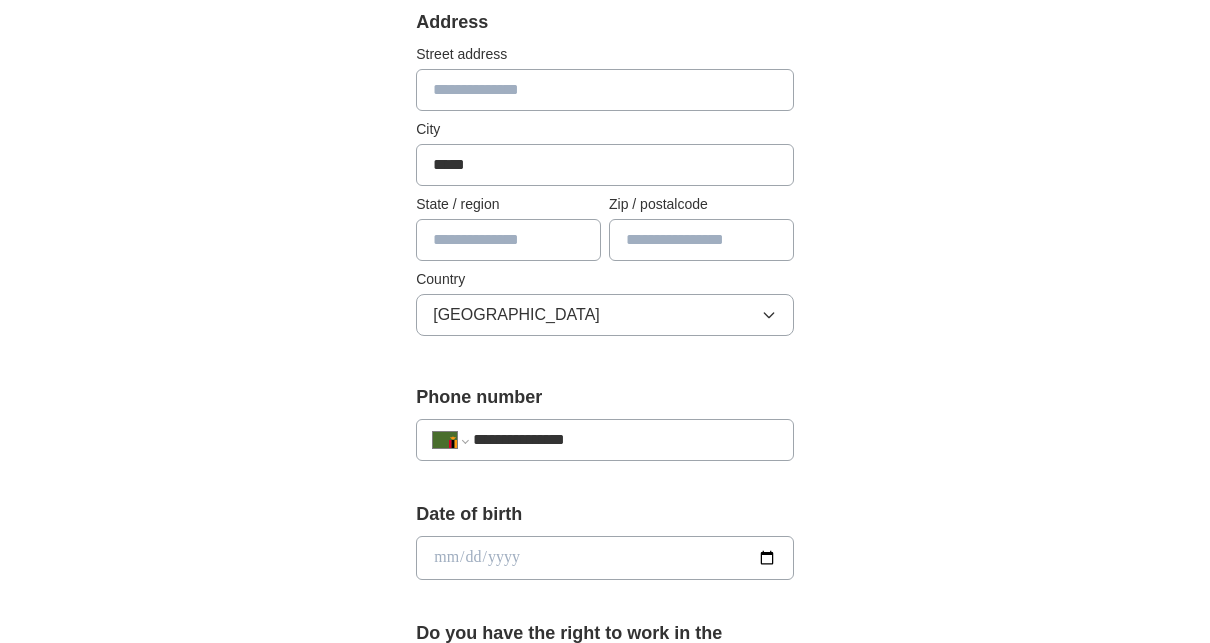 type on "**********" 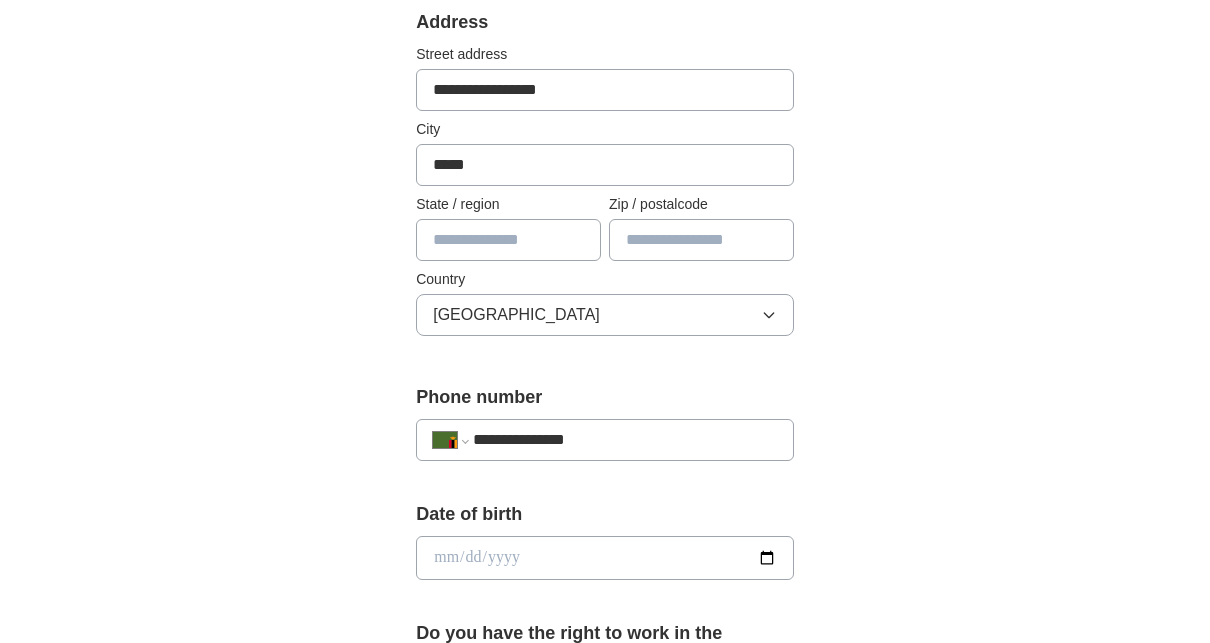 type on "*****" 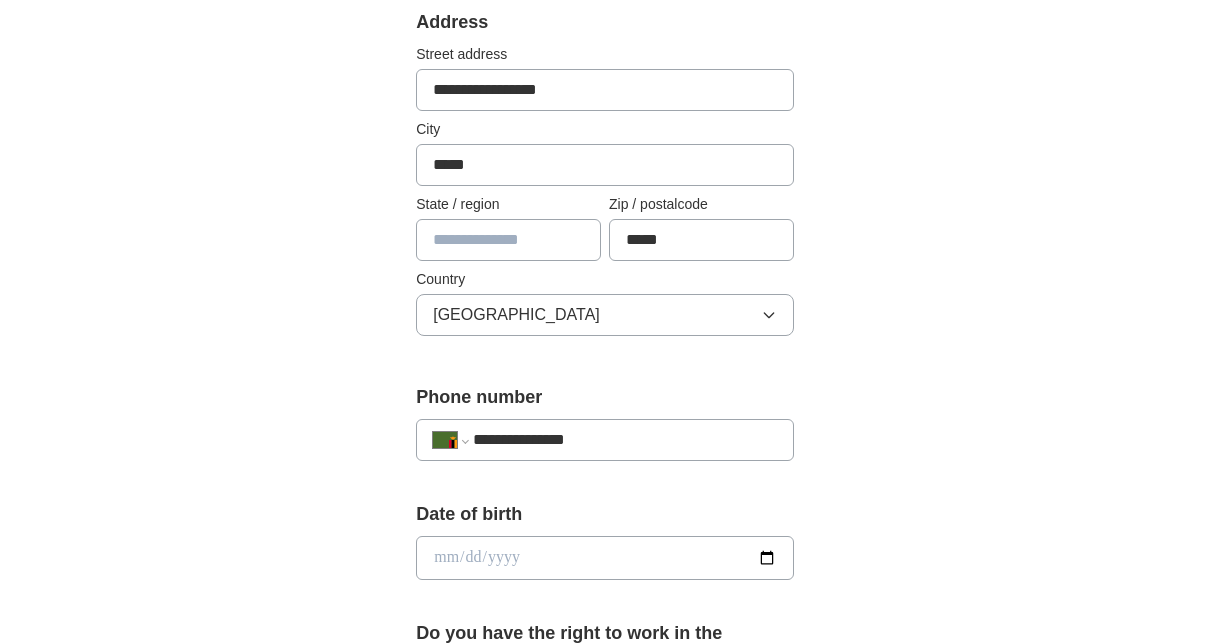 click at bounding box center (508, 240) 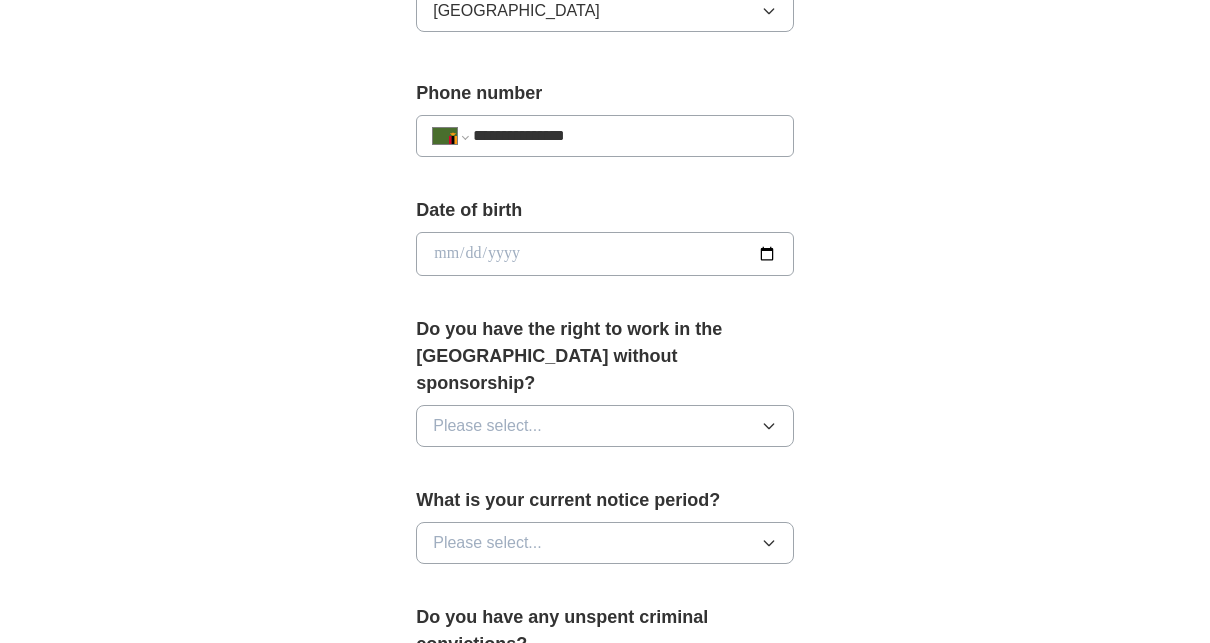 scroll, scrollTop: 772, scrollLeft: 0, axis: vertical 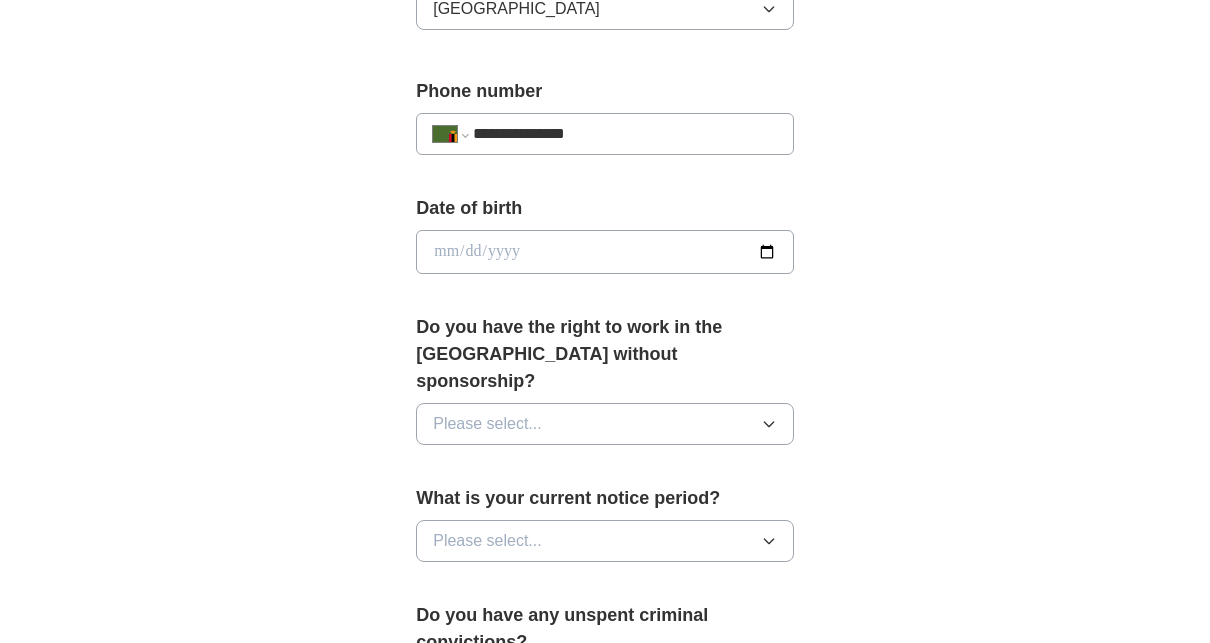type on "**********" 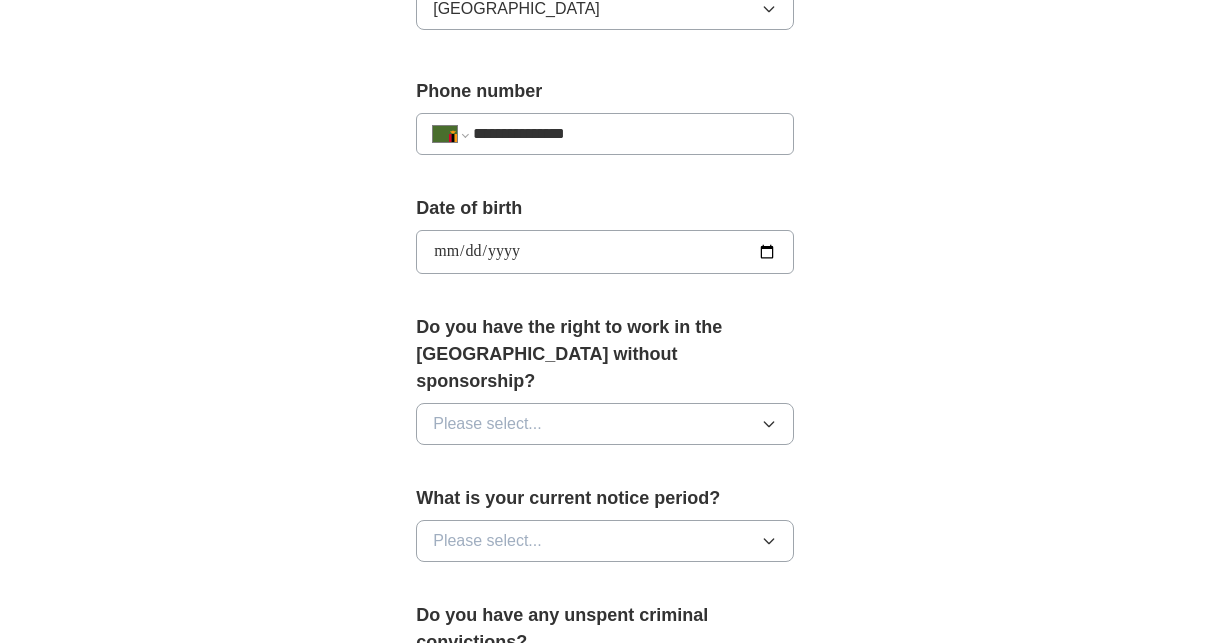 type on "**********" 